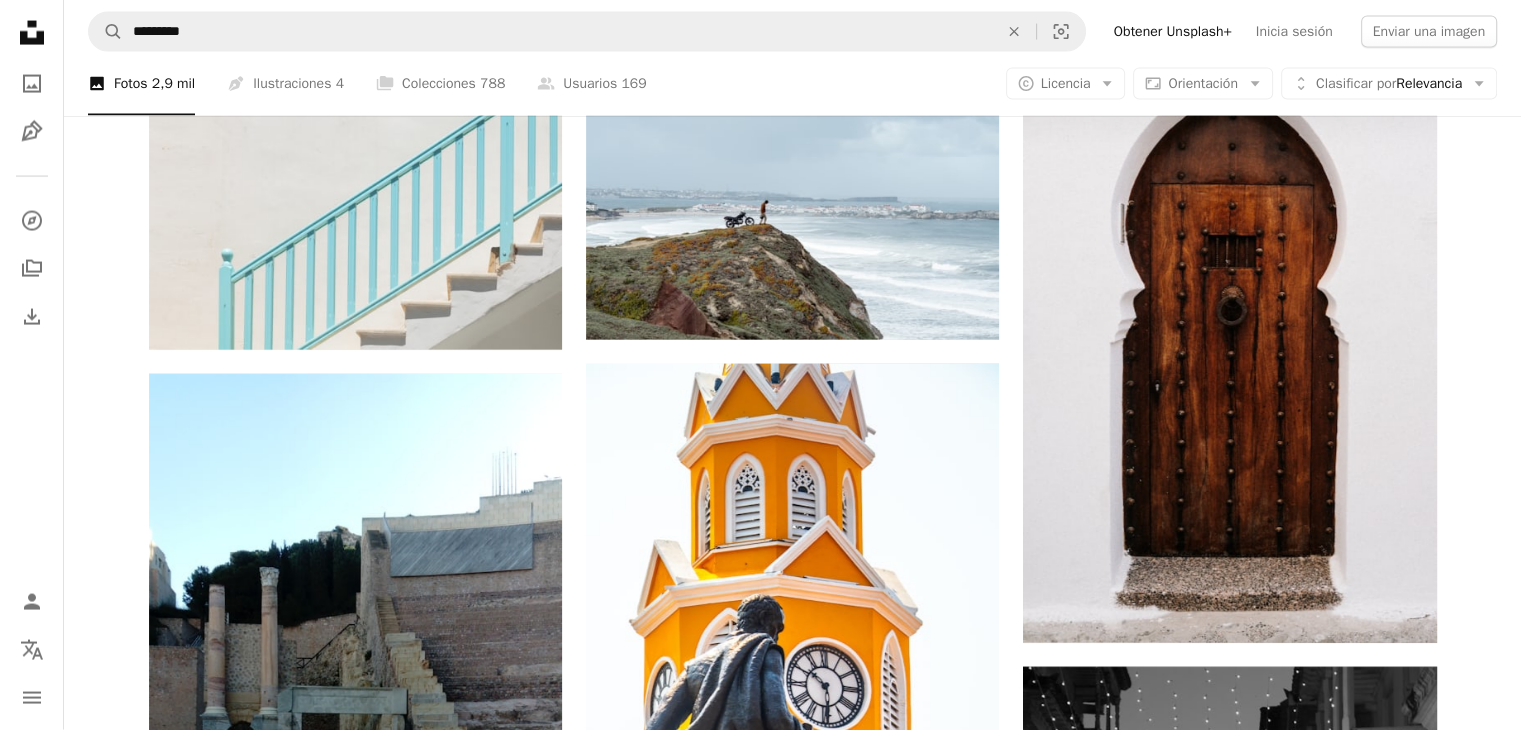 scroll, scrollTop: 49948, scrollLeft: 0, axis: vertical 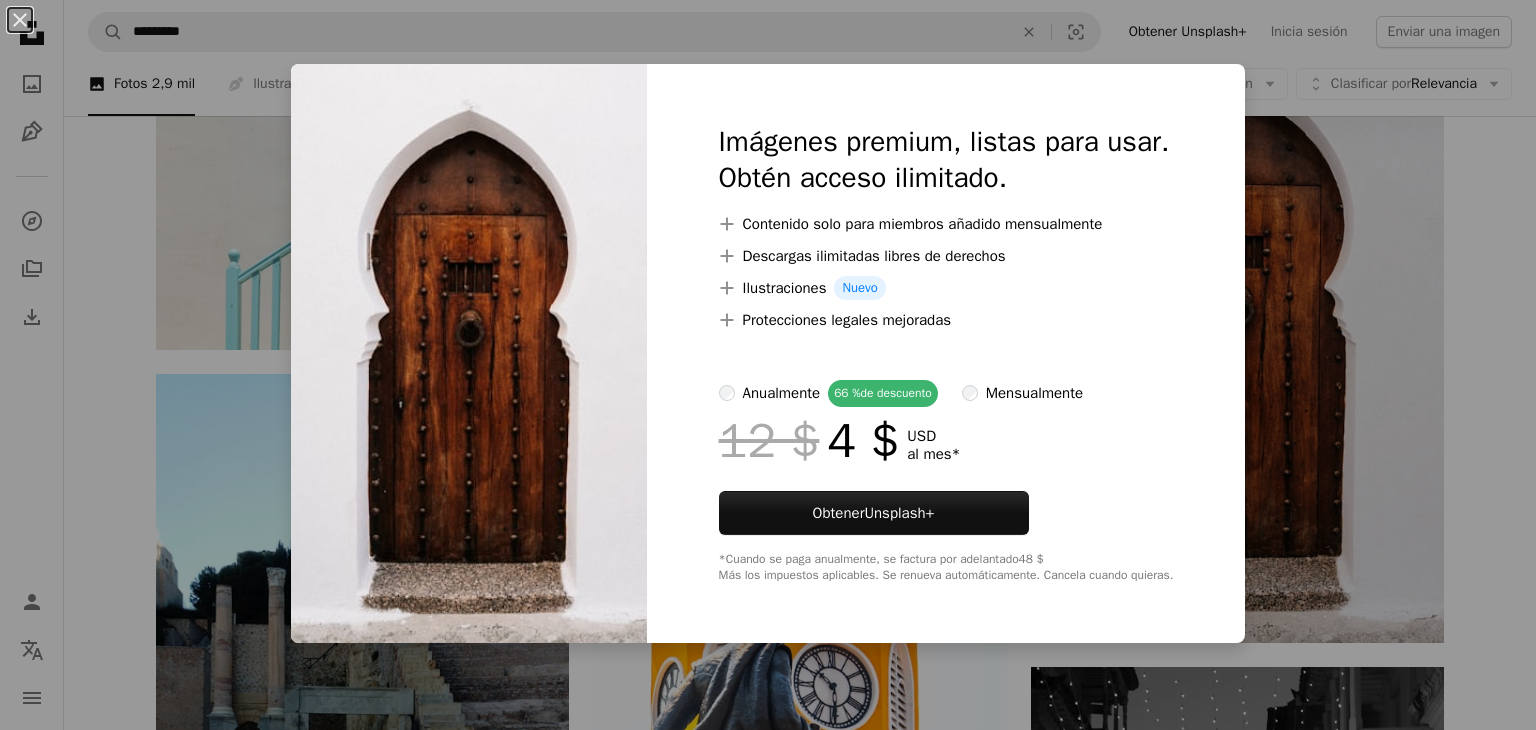 click on "An X shape Imágenes premium, listas para usar. Obtén acceso ilimitado. A plus sign Contenido solo para miembros añadido mensualmente A plus sign Descargas ilimitadas libres de derechos A plus sign Ilustraciones  Nuevo A plus sign Protecciones legales mejoradas anualmente 66 %  de descuento mensualmente 12 $   4 $ USD al mes * Obtener  Unsplash+ *Cuando se paga anualmente, se factura por adelantado  48 $ Más los impuestos aplicables. Se renueva automáticamente. Cancela cuando quieras." at bounding box center (768, 365) 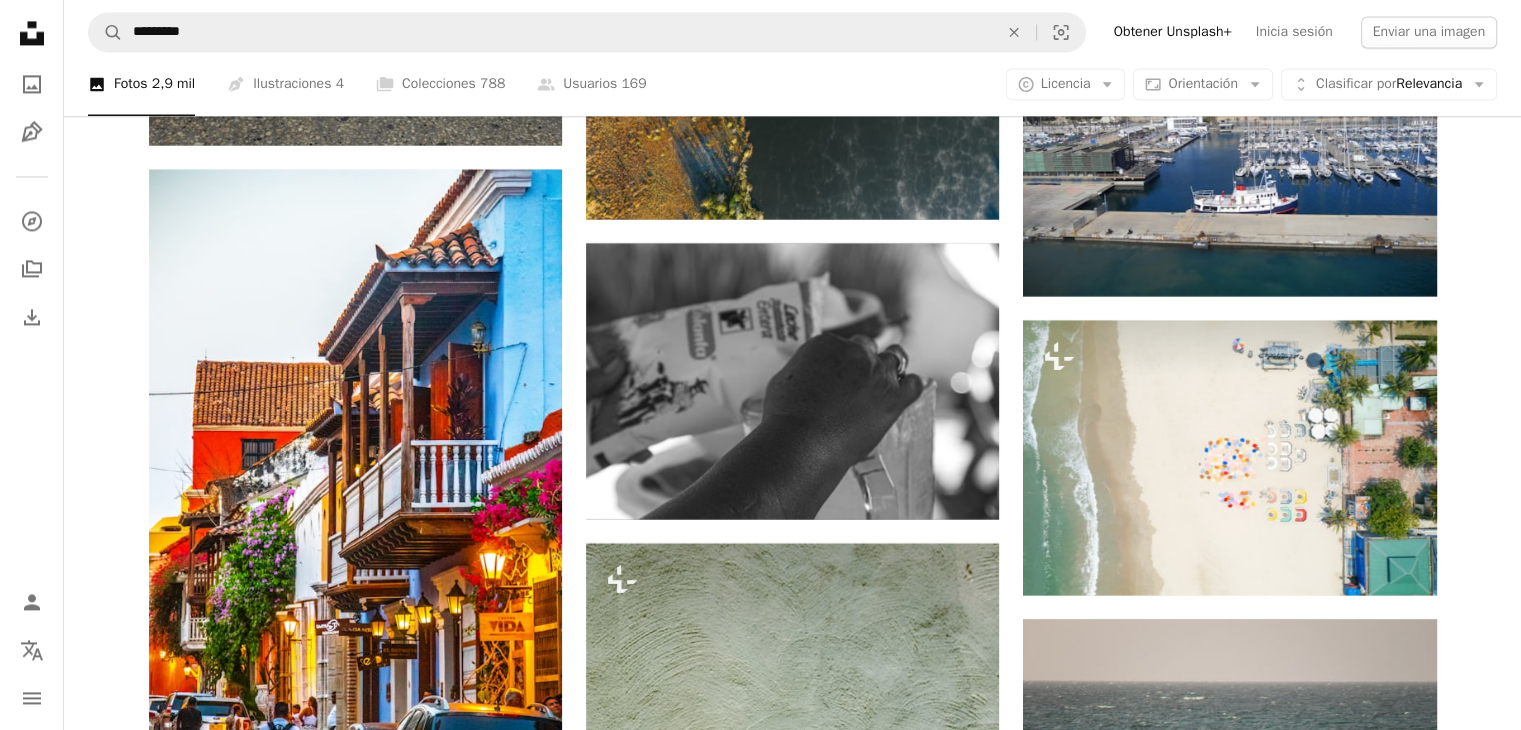 scroll, scrollTop: 56948, scrollLeft: 0, axis: vertical 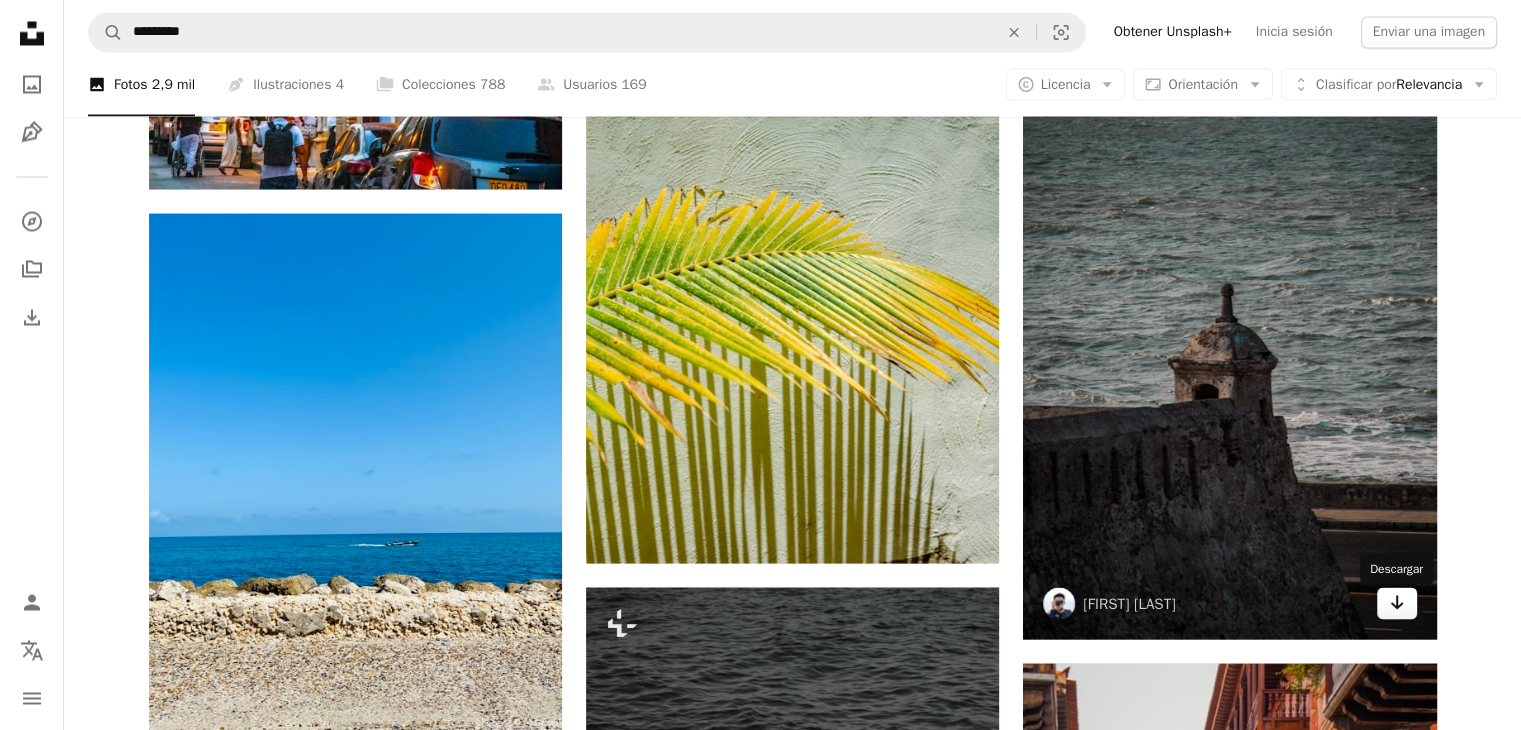 click on "Arrow pointing down" at bounding box center [1397, 603] 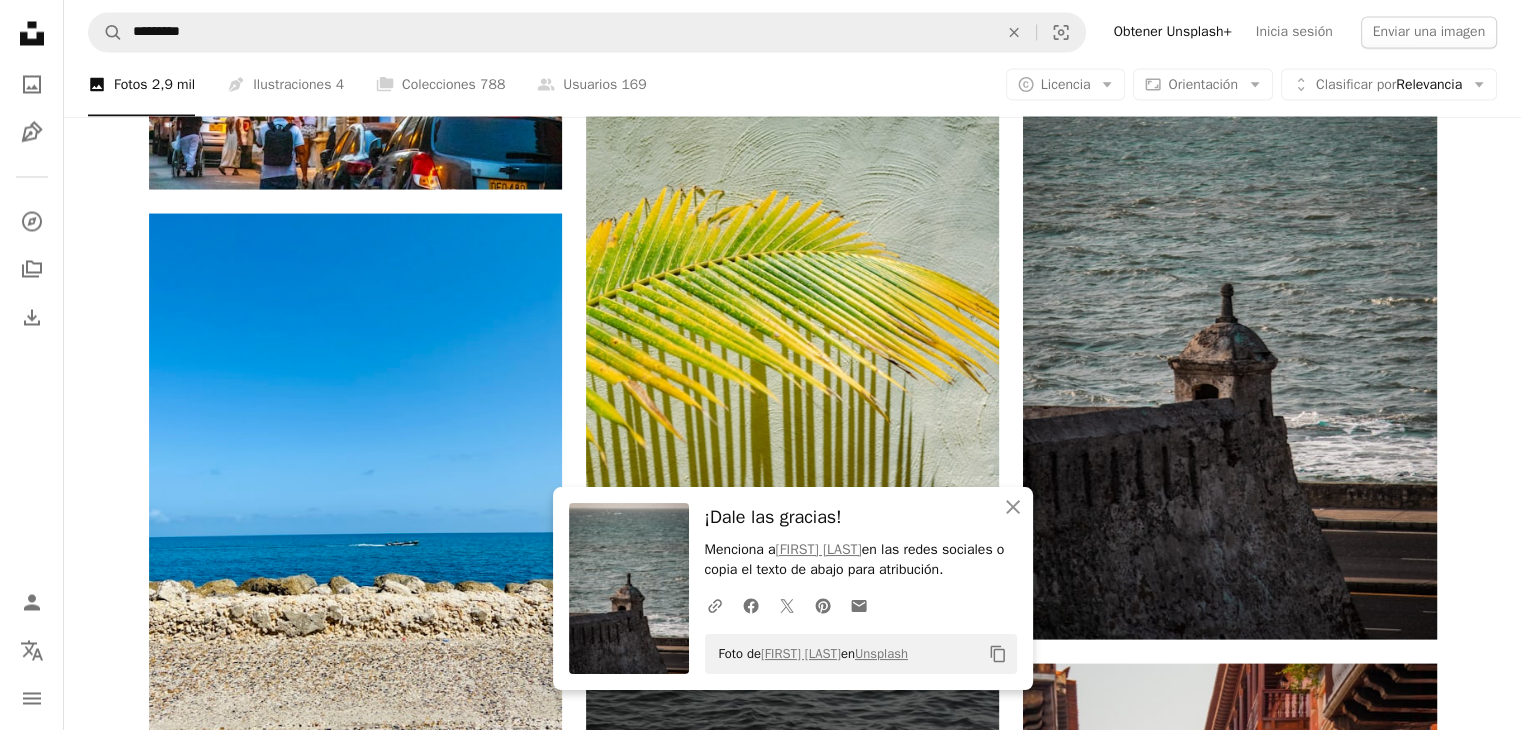 click on "Getty Images Para  Unsplash+ A lock   Descargar Plus sign for Unsplash+ A heart A plus sign [FIRST] [LAST] Para  Unsplash+ A lock   Descargar A heart A plus sign [FIRST] [LAST] Disponible para contratación A checkmark inside of a circle Arrow pointing down A heart A plus sign [FIRST] [LAST] Arrow pointing down A heart A plus sign [FIRST] [LAST] Disponible para contratación A checkmark inside of a circle Arrow pointing down Plus sign for Unsplash+ A heart A plus sign [FIRST] [LAST] Para  Unsplash+ A lock   Descargar Plus sign for Unsplash+ A heart A plus sign [FIRST] [LAST] Para  Unsplash+ A lock   Descargar A heart A plus sign [FIRST] [LAST] Disponible para contratación A checkmark inside of a circle Arrow pointing down A heart A plus sign [FIRST] [LAST] Arrow pointing down The best in on-brand content creation Learn More Plus sign for Unsplash+ A heart" at bounding box center [792, -26200] 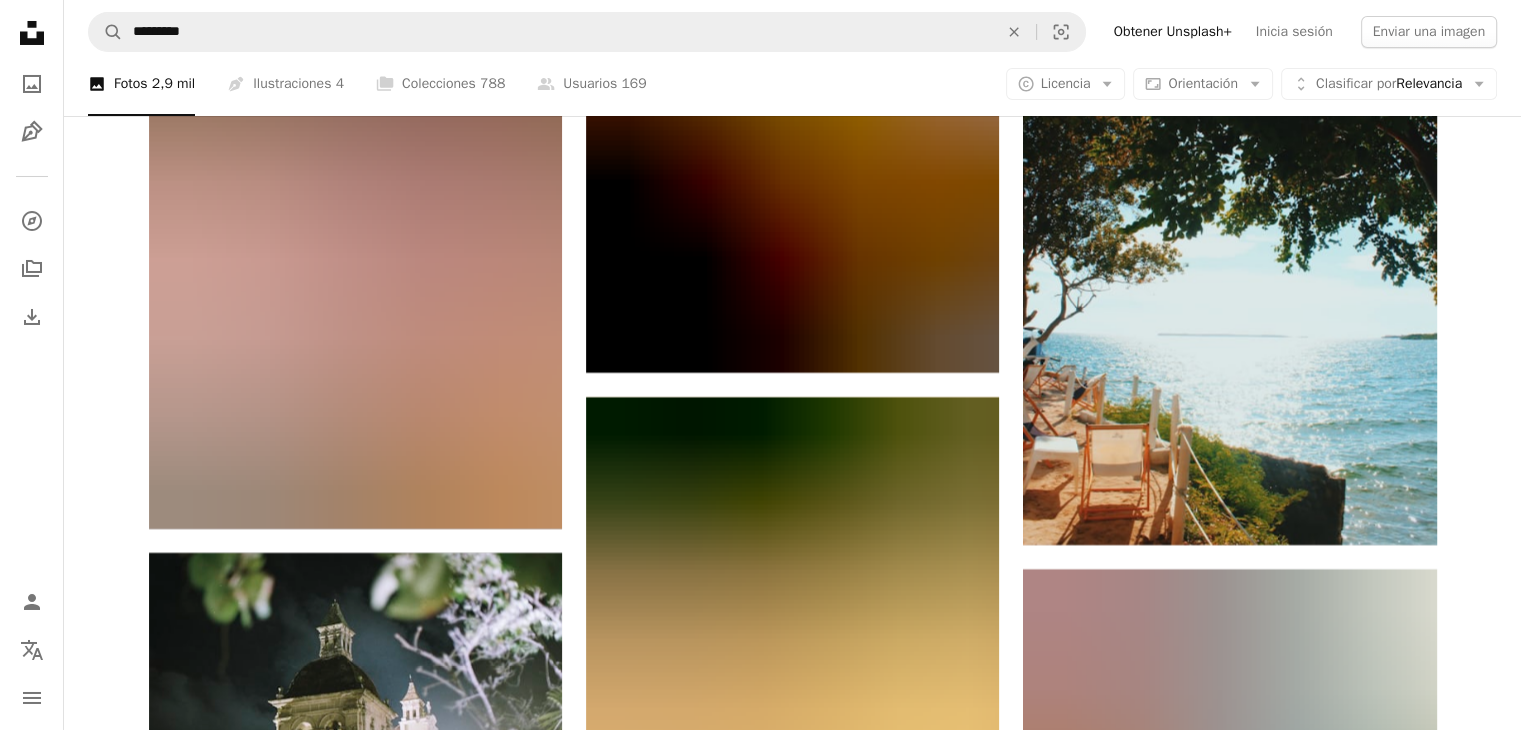 scroll, scrollTop: 60748, scrollLeft: 0, axis: vertical 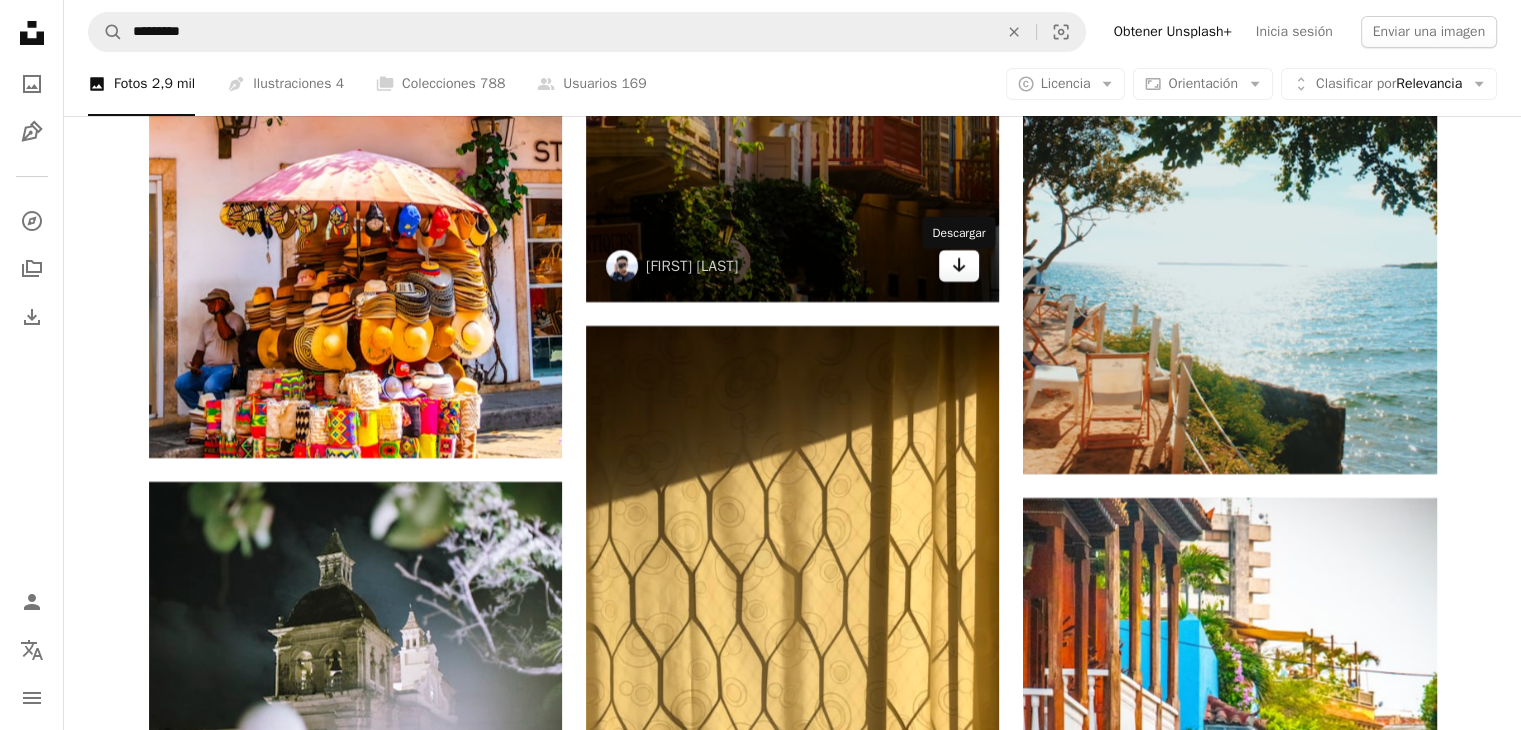 click on "Arrow pointing down" 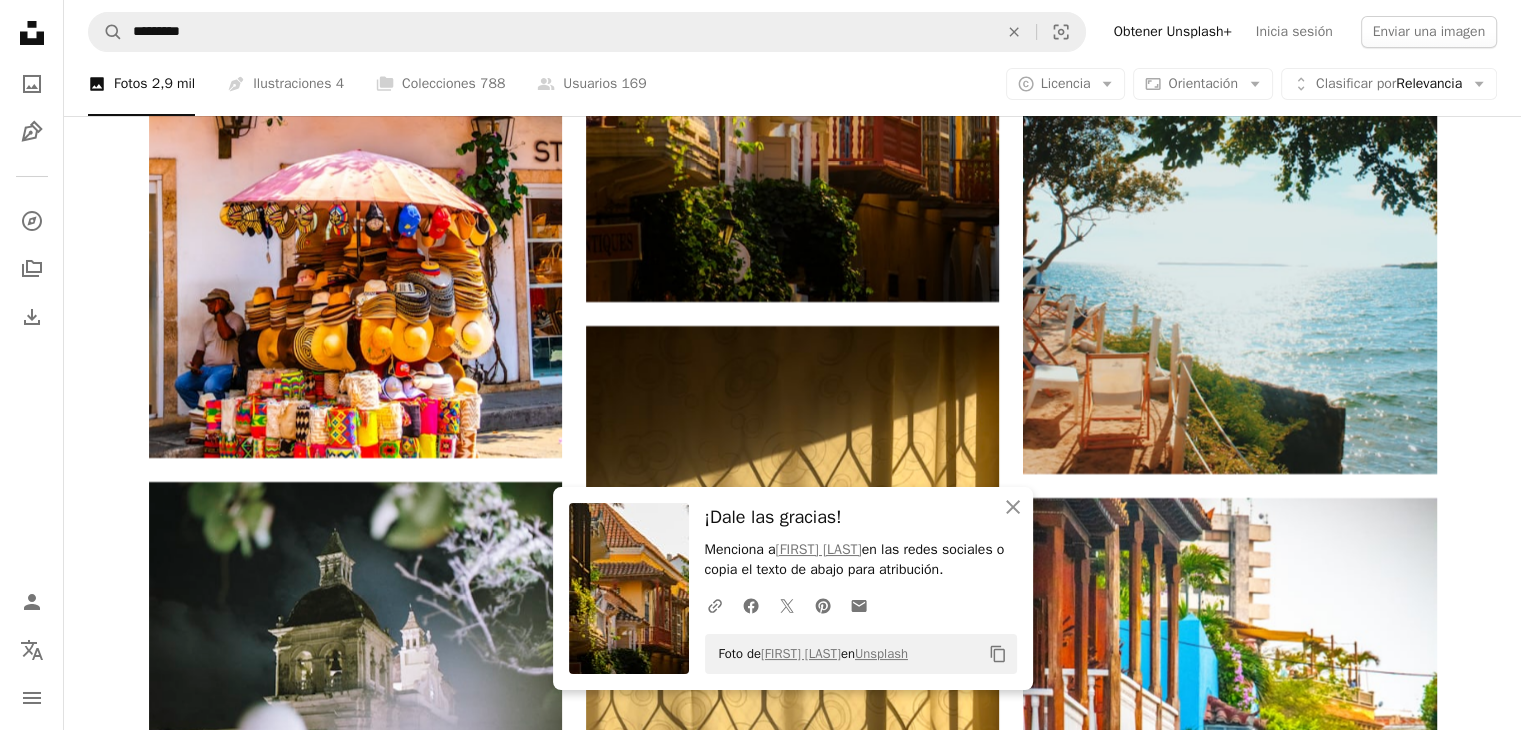click on "Getty Images Para  Unsplash+ A lock   Descargar Plus sign for Unsplash+ A heart A plus sign [FIRST] [LAST] Para  Unsplash+ A lock   Descargar A heart A plus sign [FIRST] [LAST] Disponible para contratación A checkmark inside of a circle Arrow pointing down A heart A plus sign [FIRST] [LAST] Arrow pointing down A heart A plus sign [FIRST] [LAST] Disponible para contratación A checkmark inside of a circle Arrow pointing down Plus sign for Unsplash+ A heart A plus sign [FIRST] [LAST] Para  Unsplash+ A lock   Descargar Plus sign for Unsplash+ A heart A plus sign [FIRST] [LAST] Para  Unsplash+ A lock   Descargar A heart A plus sign [FIRST] [LAST] Disponible para contratación A checkmark inside of a circle Arrow pointing down A heart A plus sign [FIRST] [LAST] Arrow pointing down The best in on-brand content creation Learn More Plus sign for Unsplash+ A heart" at bounding box center (792, -28619) 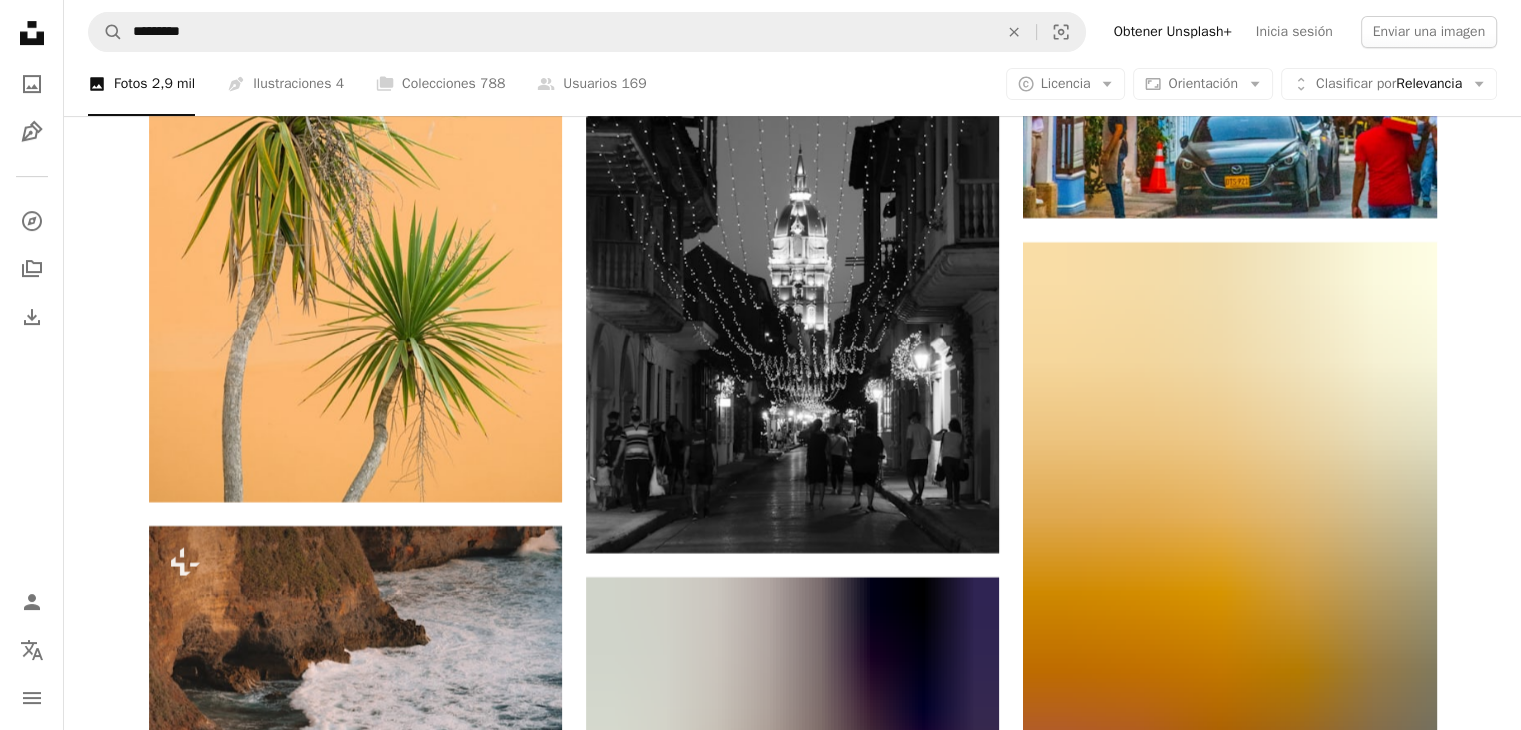 scroll, scrollTop: 62048, scrollLeft: 0, axis: vertical 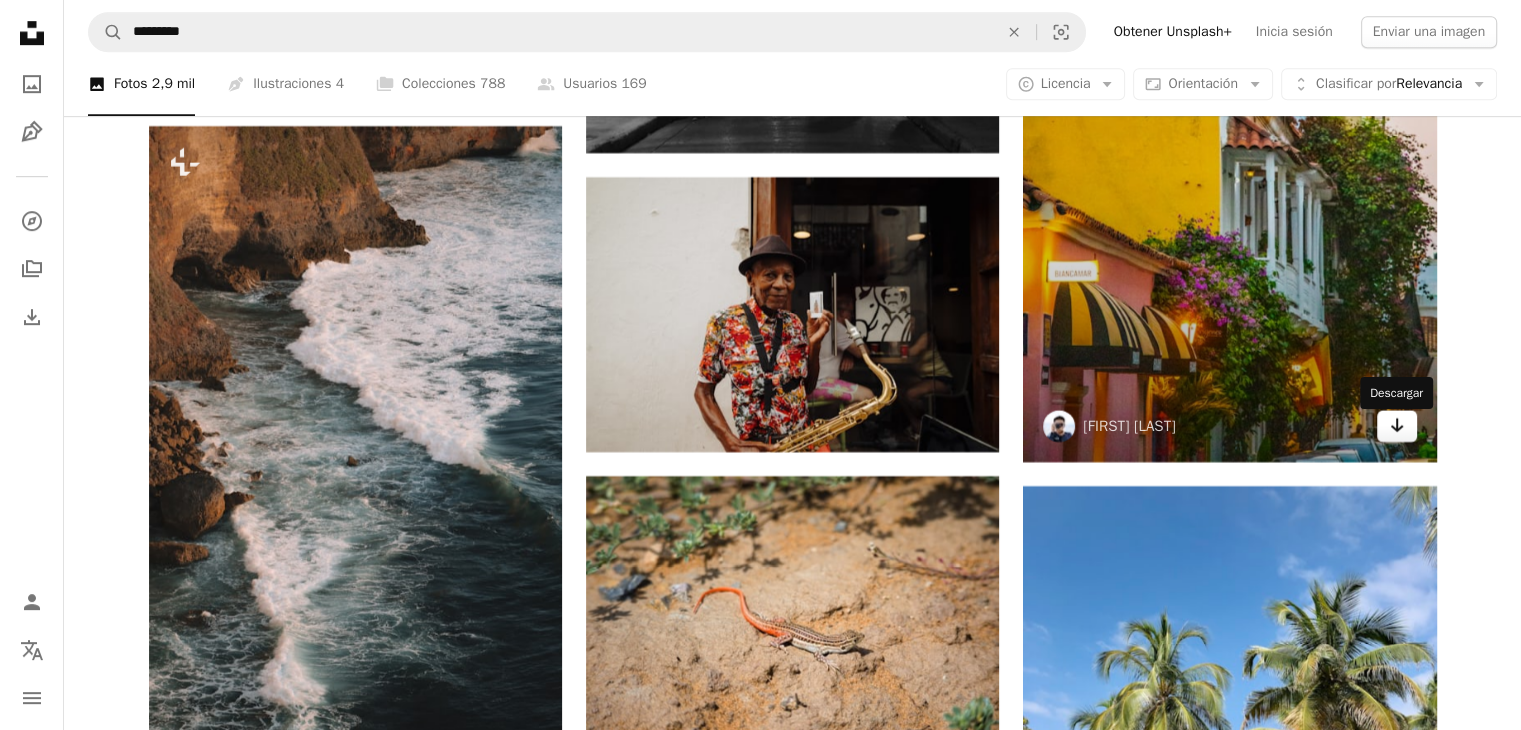 click on "Arrow pointing down" 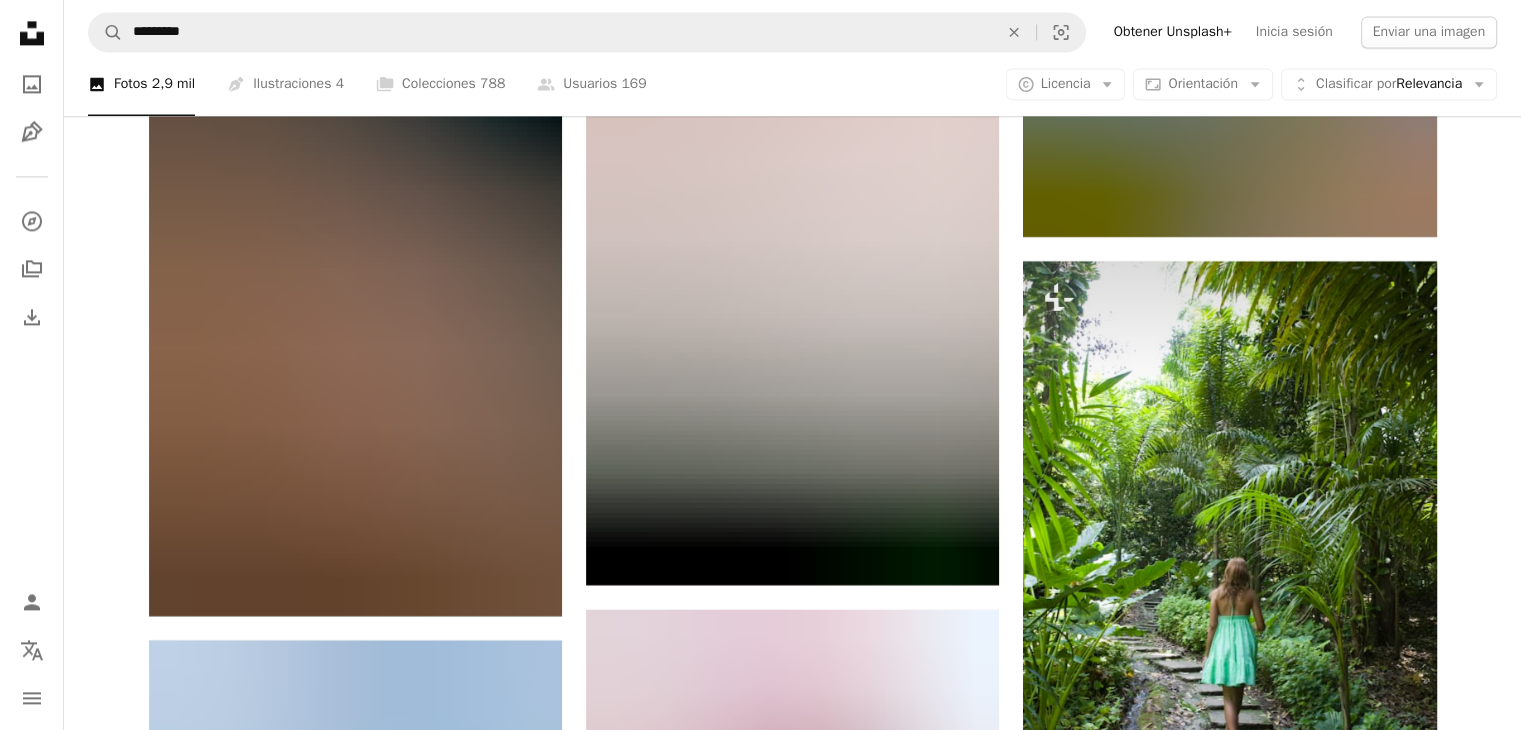 scroll, scrollTop: 64348, scrollLeft: 0, axis: vertical 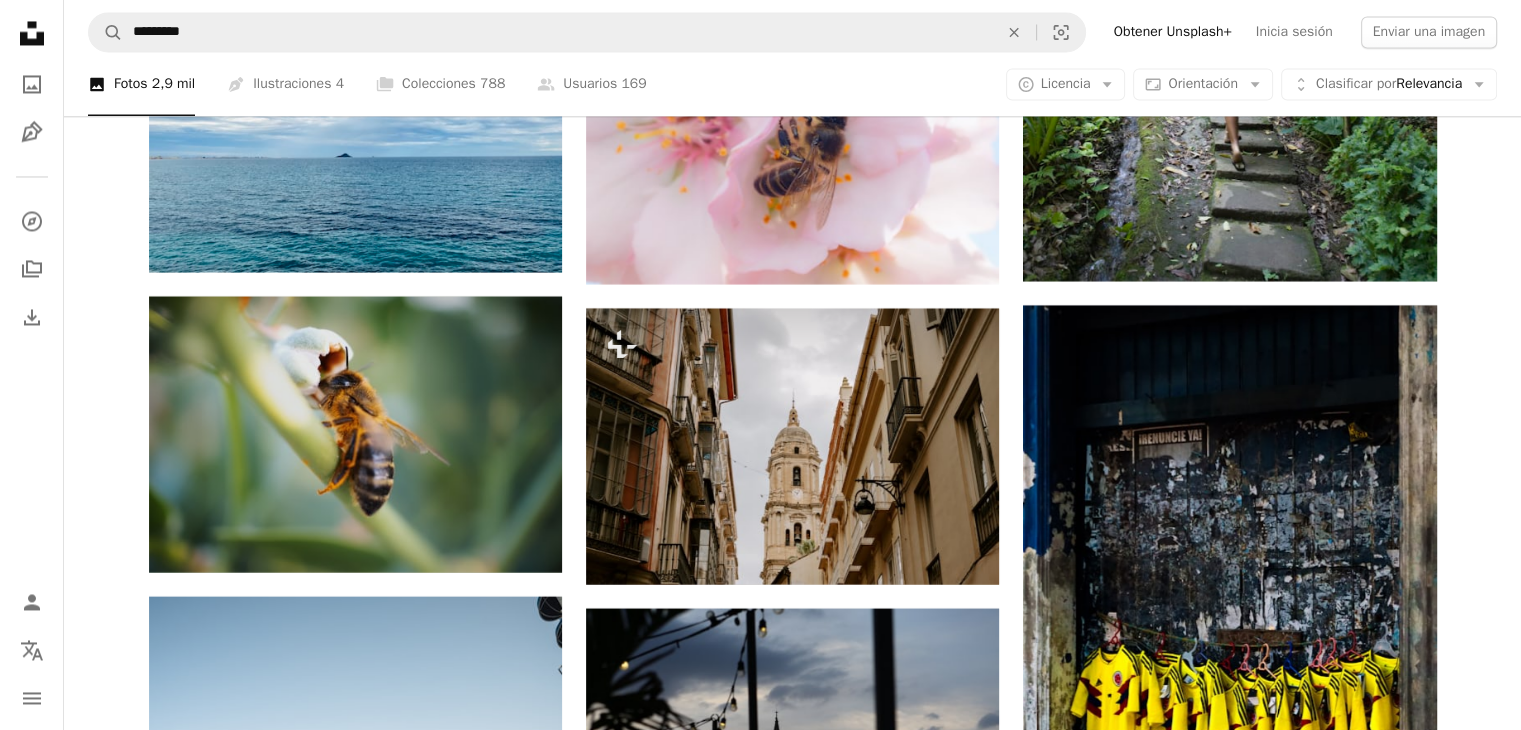 click on "Getty Images Para  Unsplash+ A lock   Descargar Plus sign for Unsplash+ A heart A plus sign [FIRST] [LAST] Para  Unsplash+ A lock   Descargar A heart A plus sign [FIRST] [LAST] Disponible para contratación A checkmark inside of a circle Arrow pointing down A heart A plus sign [FIRST] [LAST] Arrow pointing down A heart A plus sign [FIRST] [LAST] Disponible para contratación A checkmark inside of a circle Arrow pointing down Plus sign for Unsplash+ A heart A plus sign [FIRST] [LAST] Para  Unsplash+ A lock   Descargar Plus sign for Unsplash+ A heart A plus sign [FIRST] [LAST] Para  Unsplash+ A lock   Descargar A heart A plus sign [FIRST] [LAST] Disponible para contratación A checkmark inside of a circle Arrow pointing down A heart A plus sign [FIRST] [LAST] Arrow pointing down The best in on-brand content creation Learn More Plus sign for Unsplash+ A heart" at bounding box center (792, -30574) 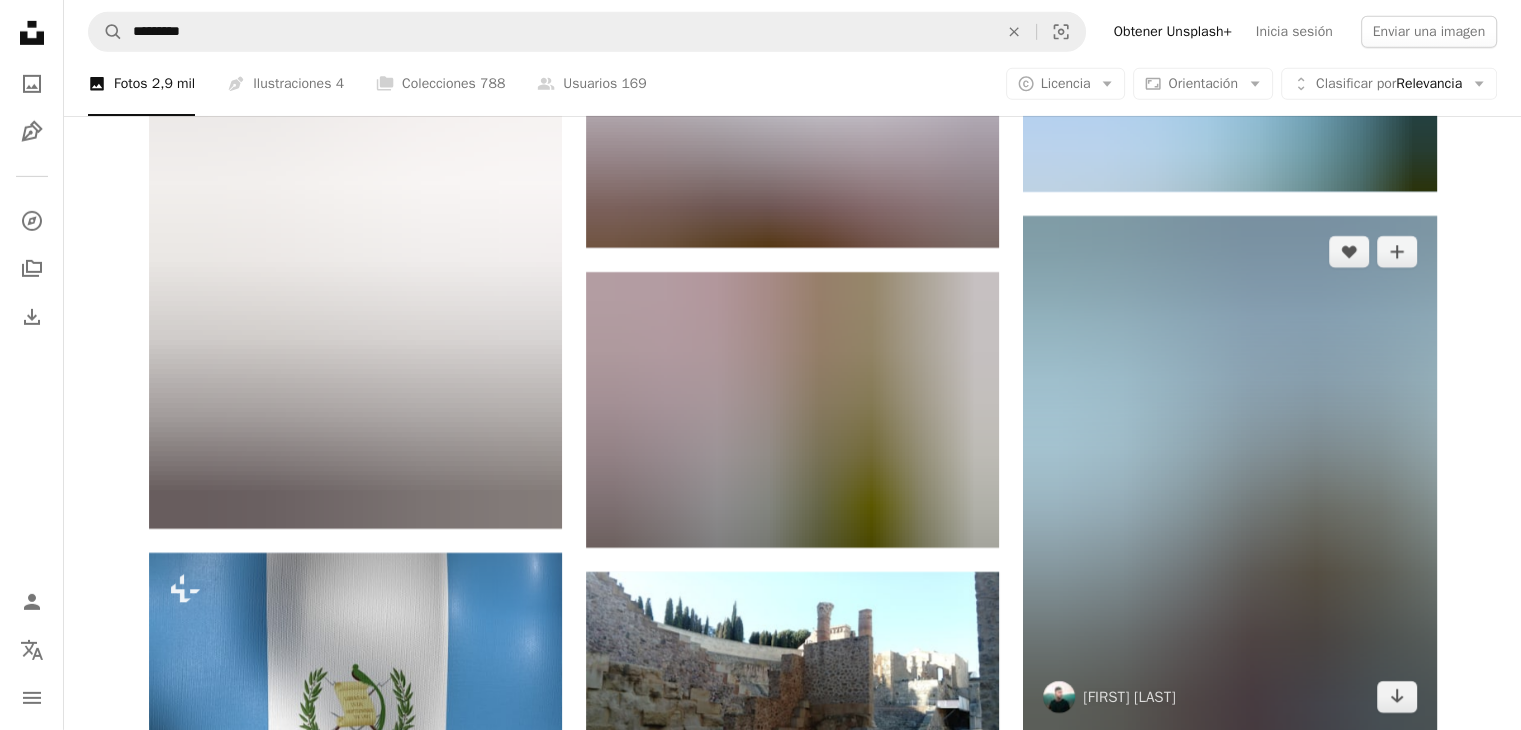 scroll, scrollTop: 67348, scrollLeft: 0, axis: vertical 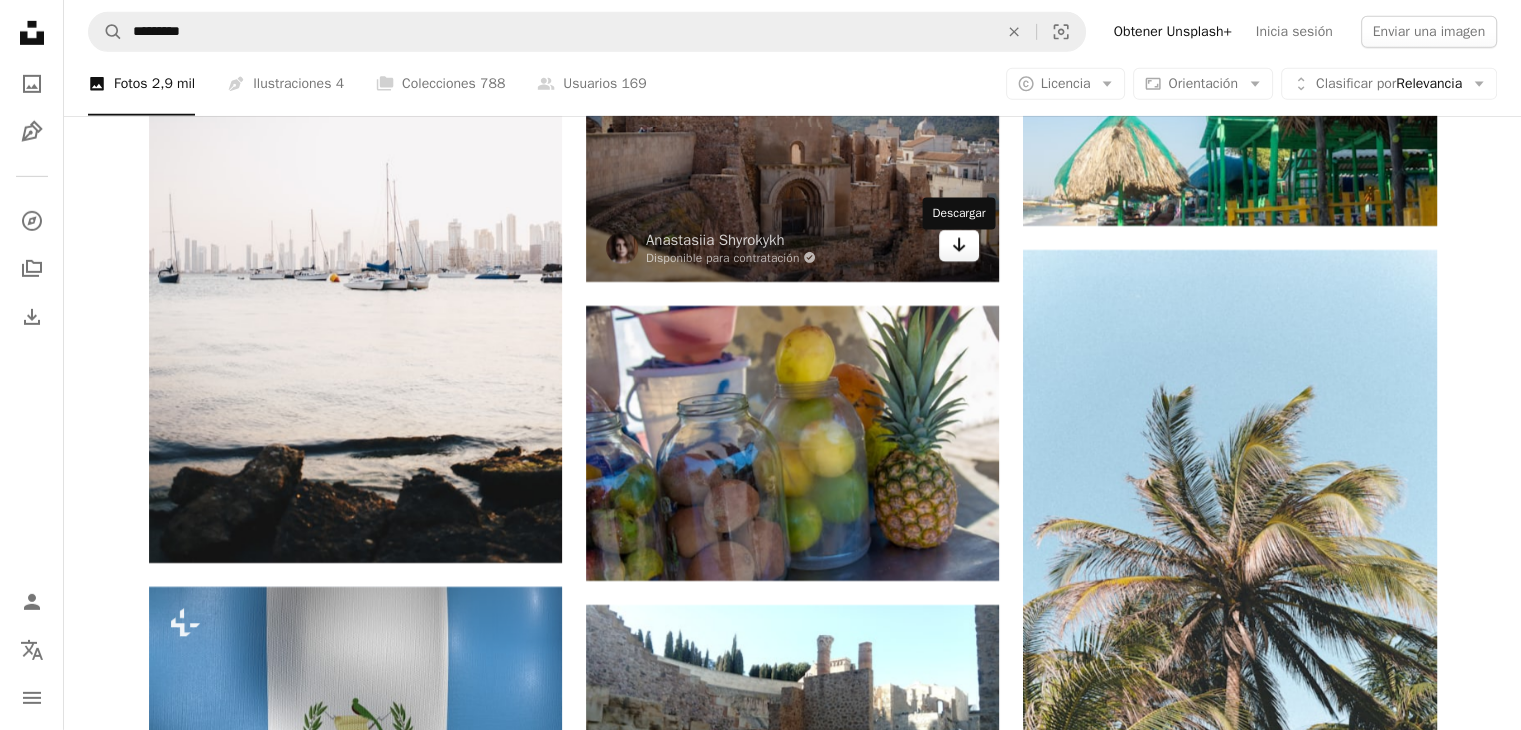 click on "Arrow pointing down" 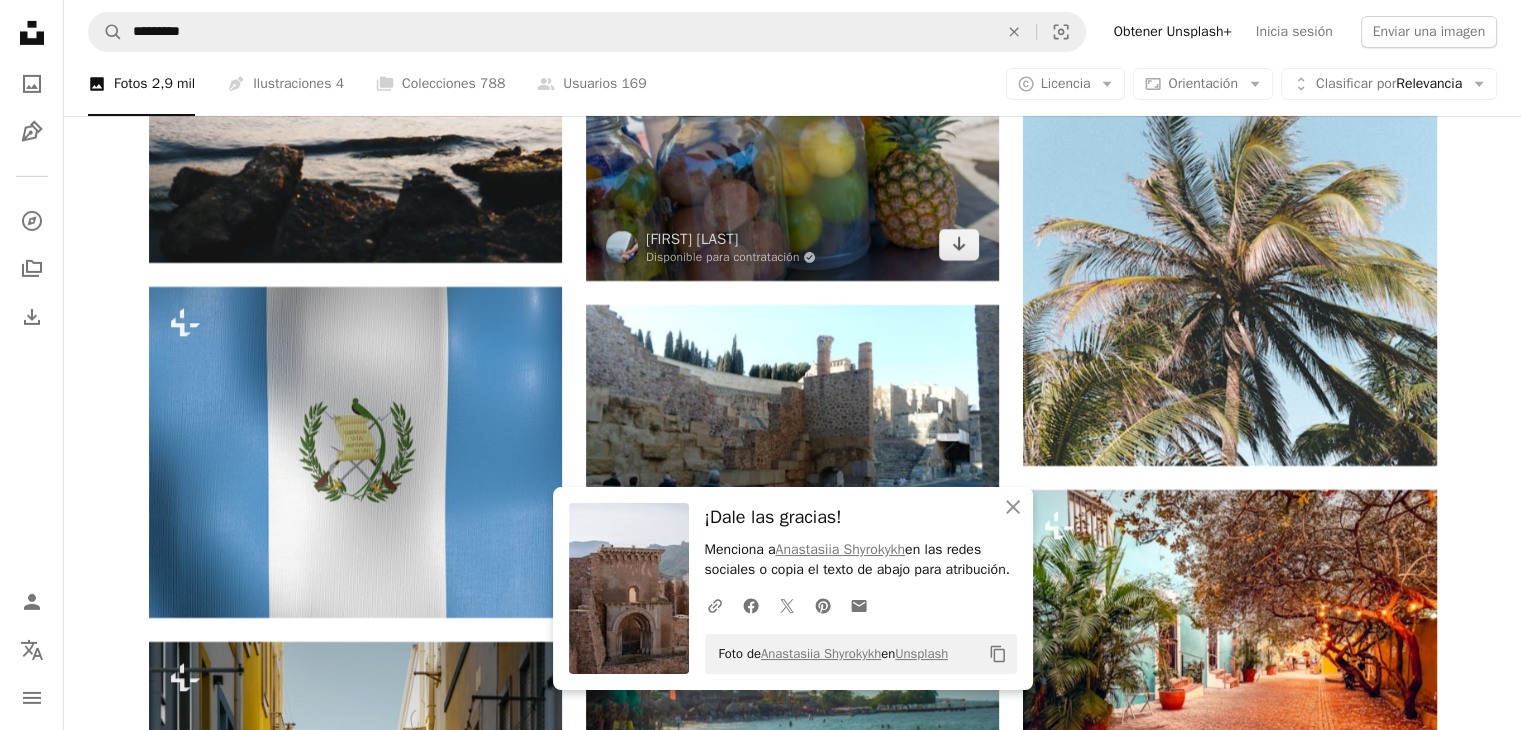 scroll, scrollTop: 67748, scrollLeft: 0, axis: vertical 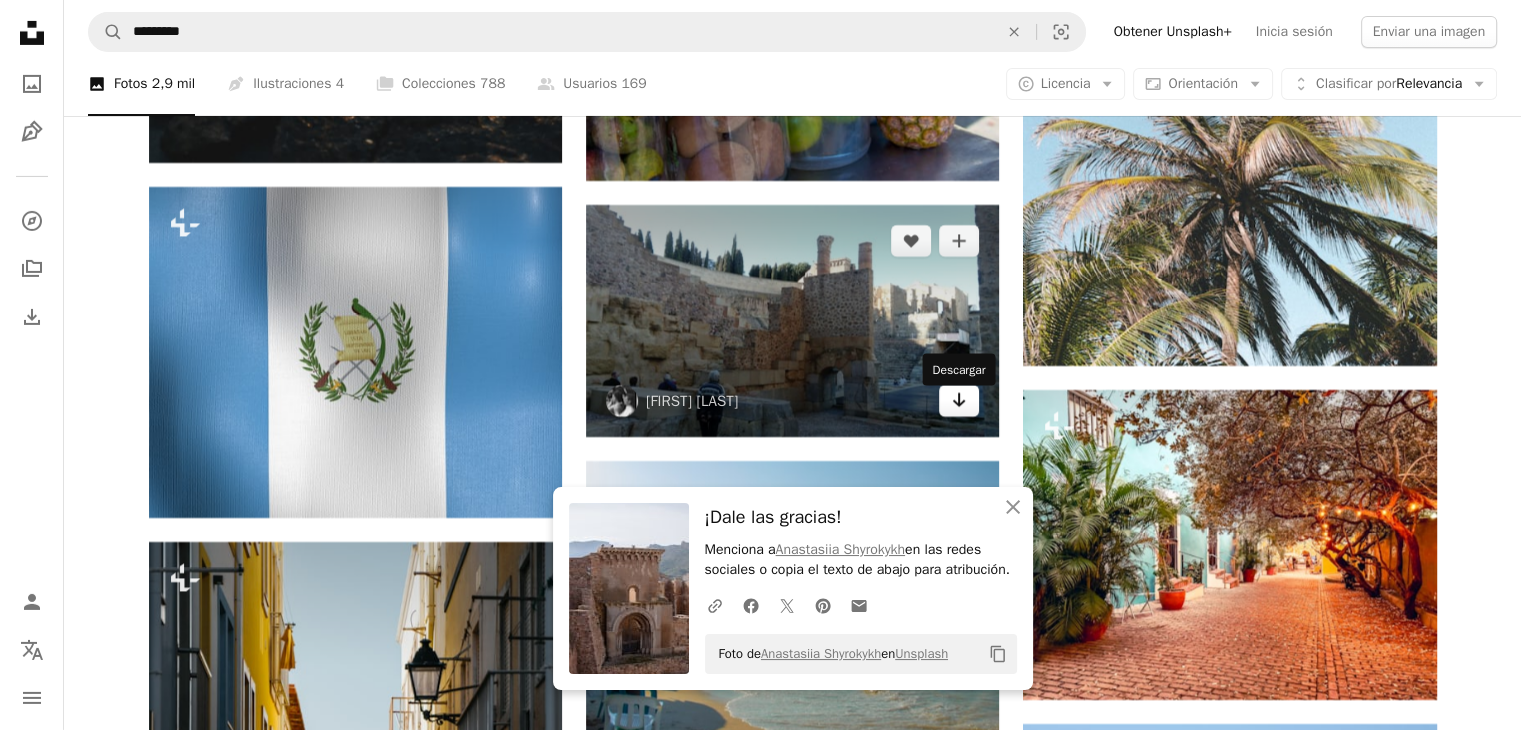 click 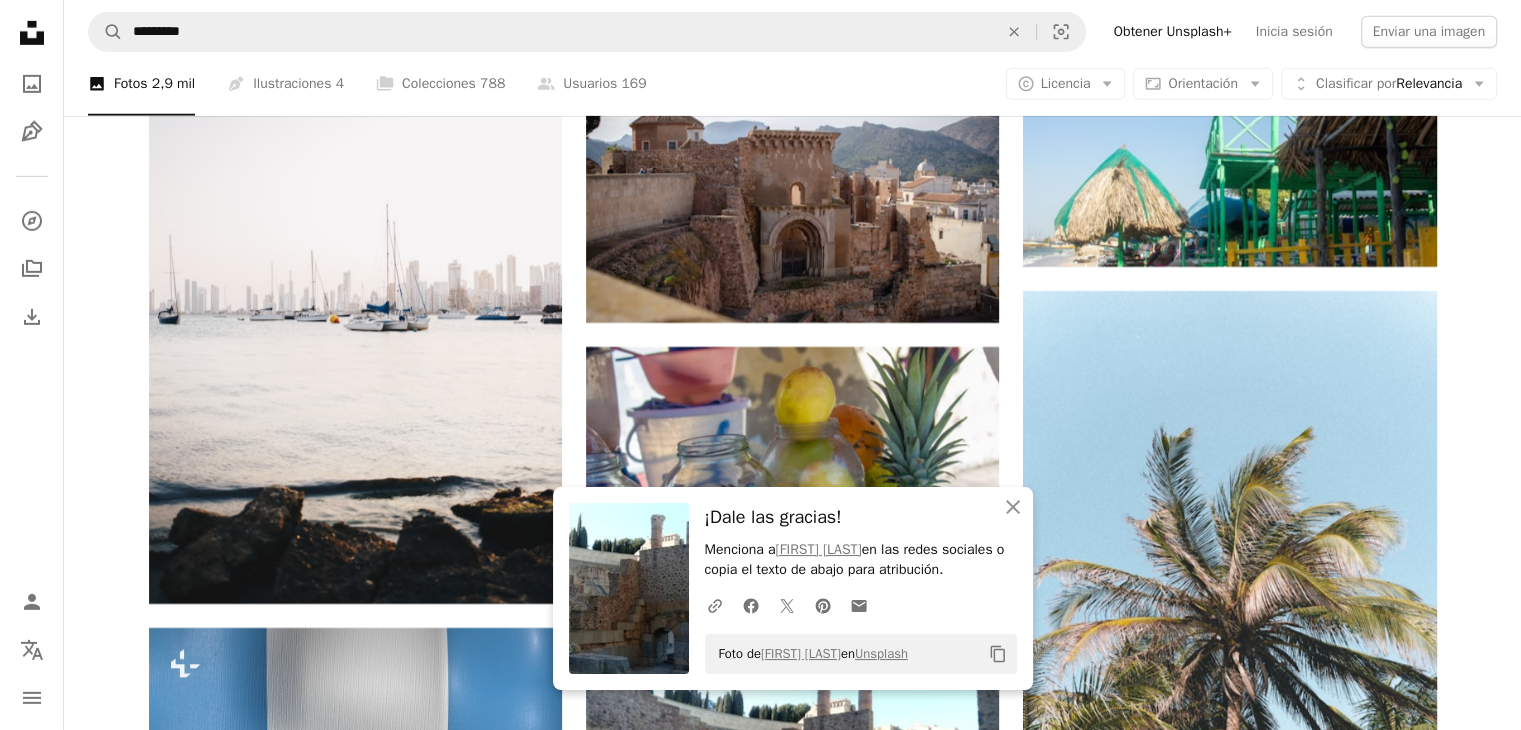 scroll, scrollTop: 67248, scrollLeft: 0, axis: vertical 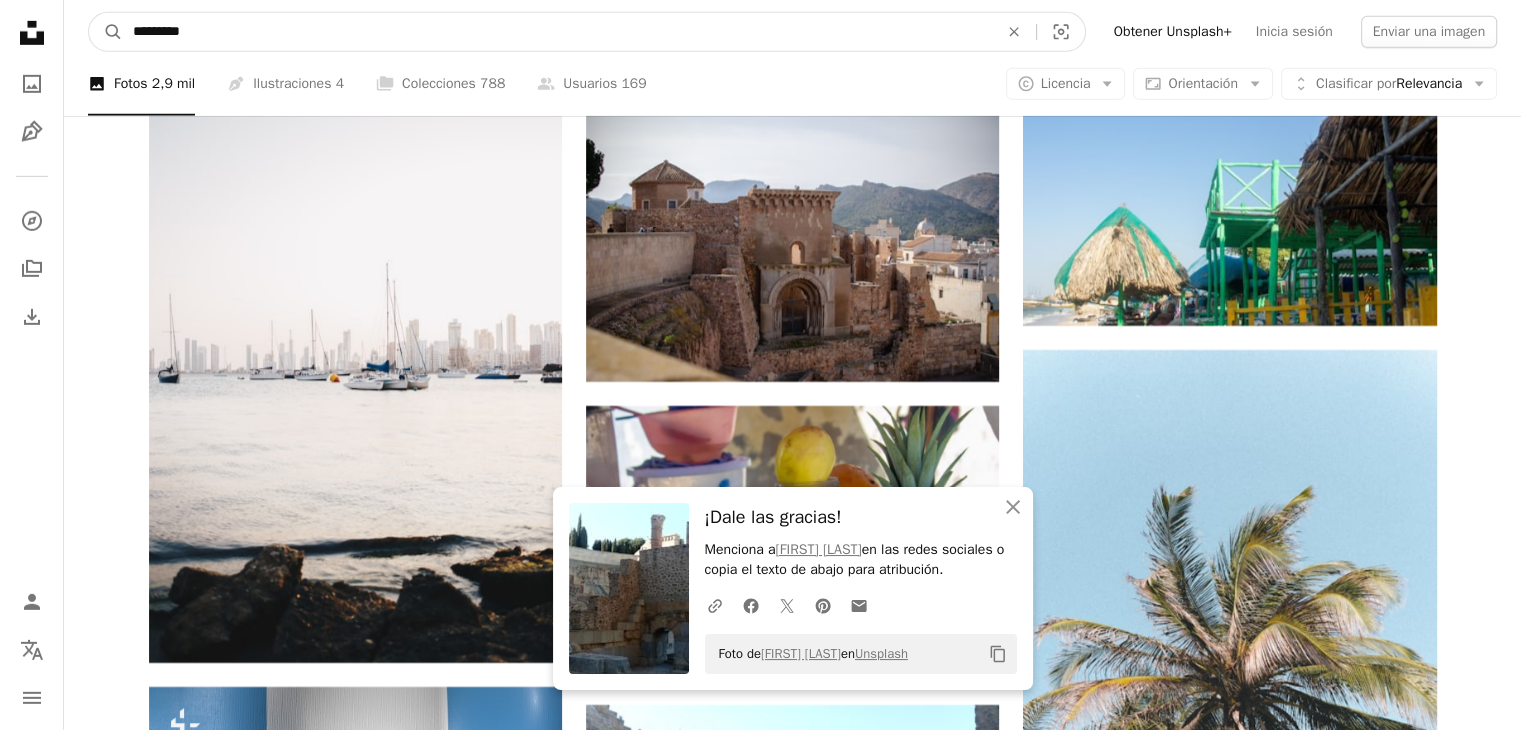 click on "*********" at bounding box center (557, 32) 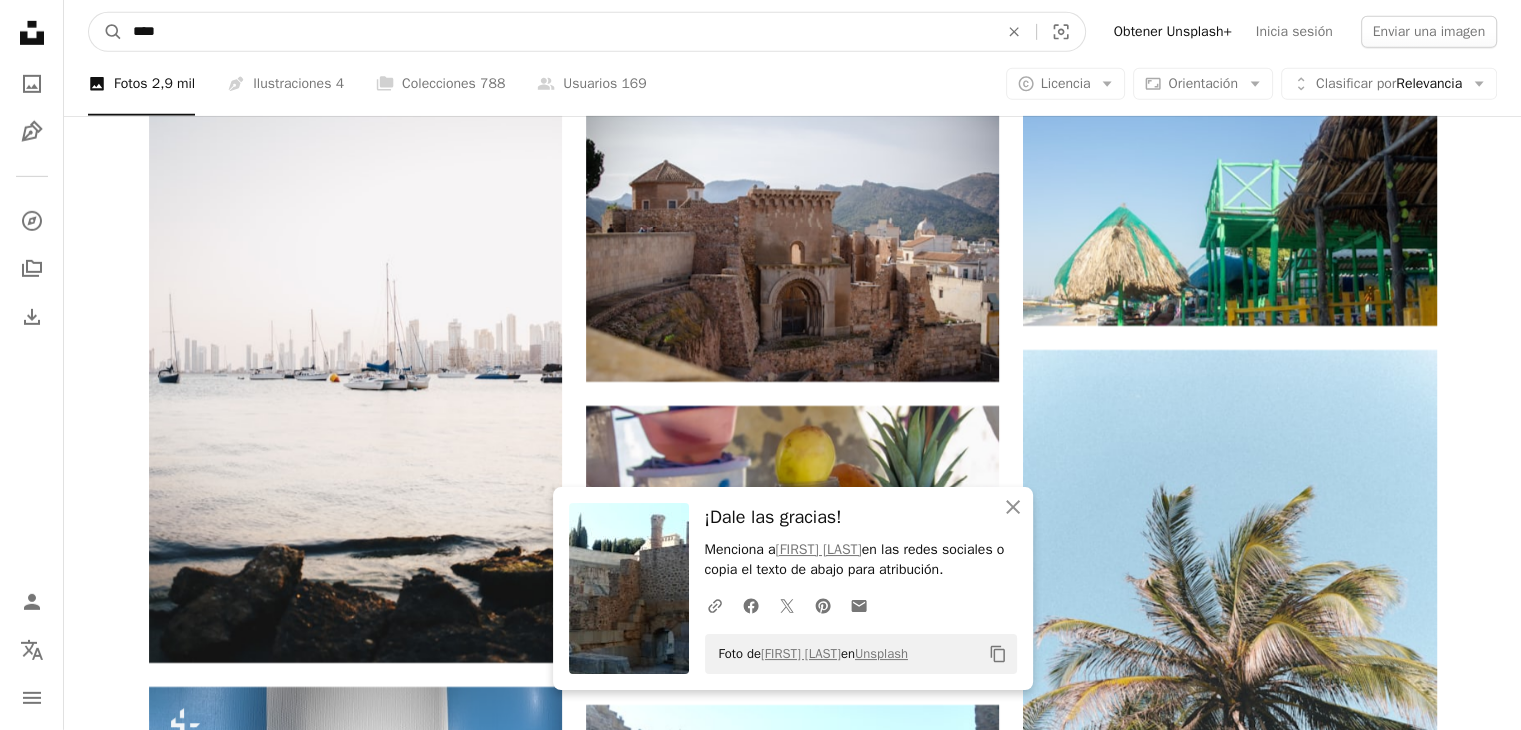type on "****" 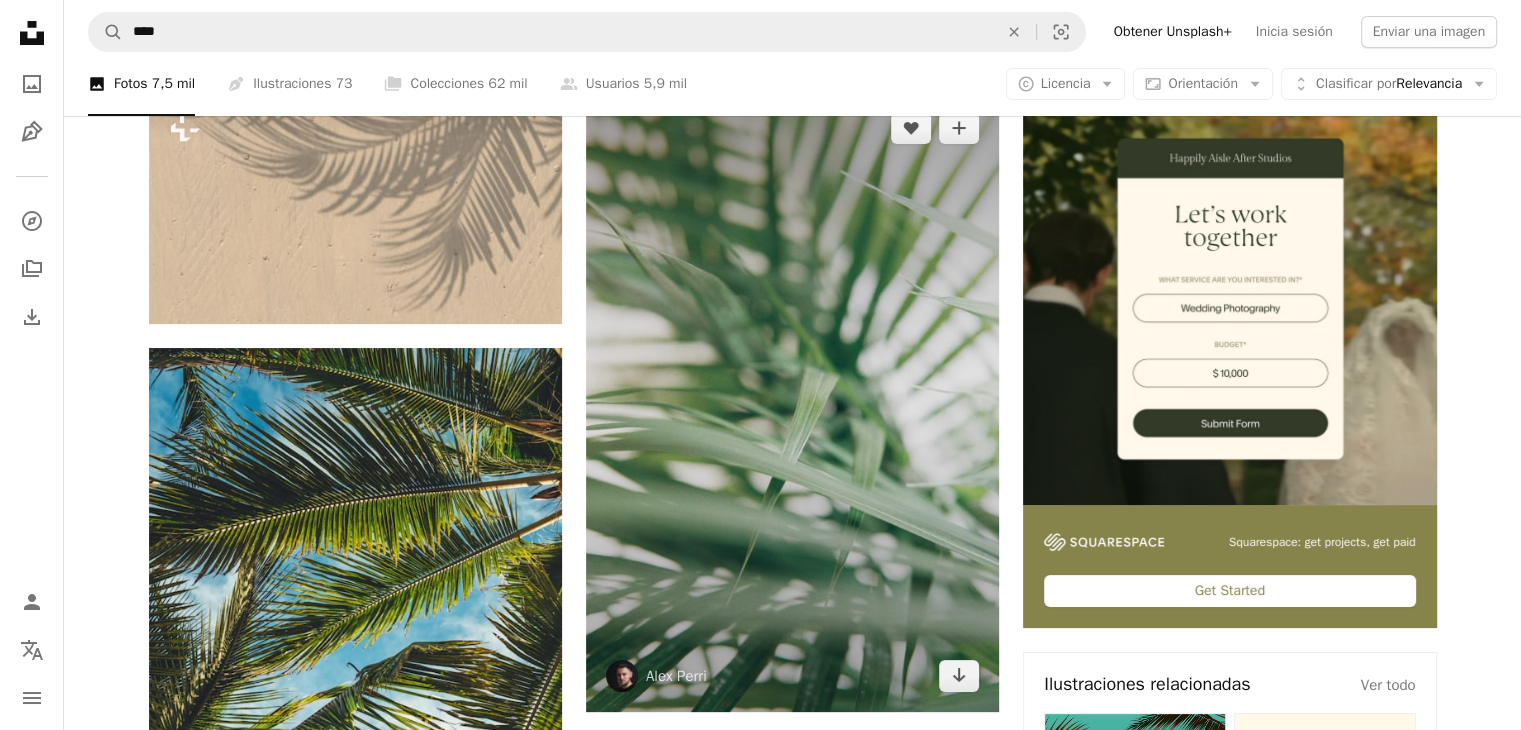 scroll, scrollTop: 300, scrollLeft: 0, axis: vertical 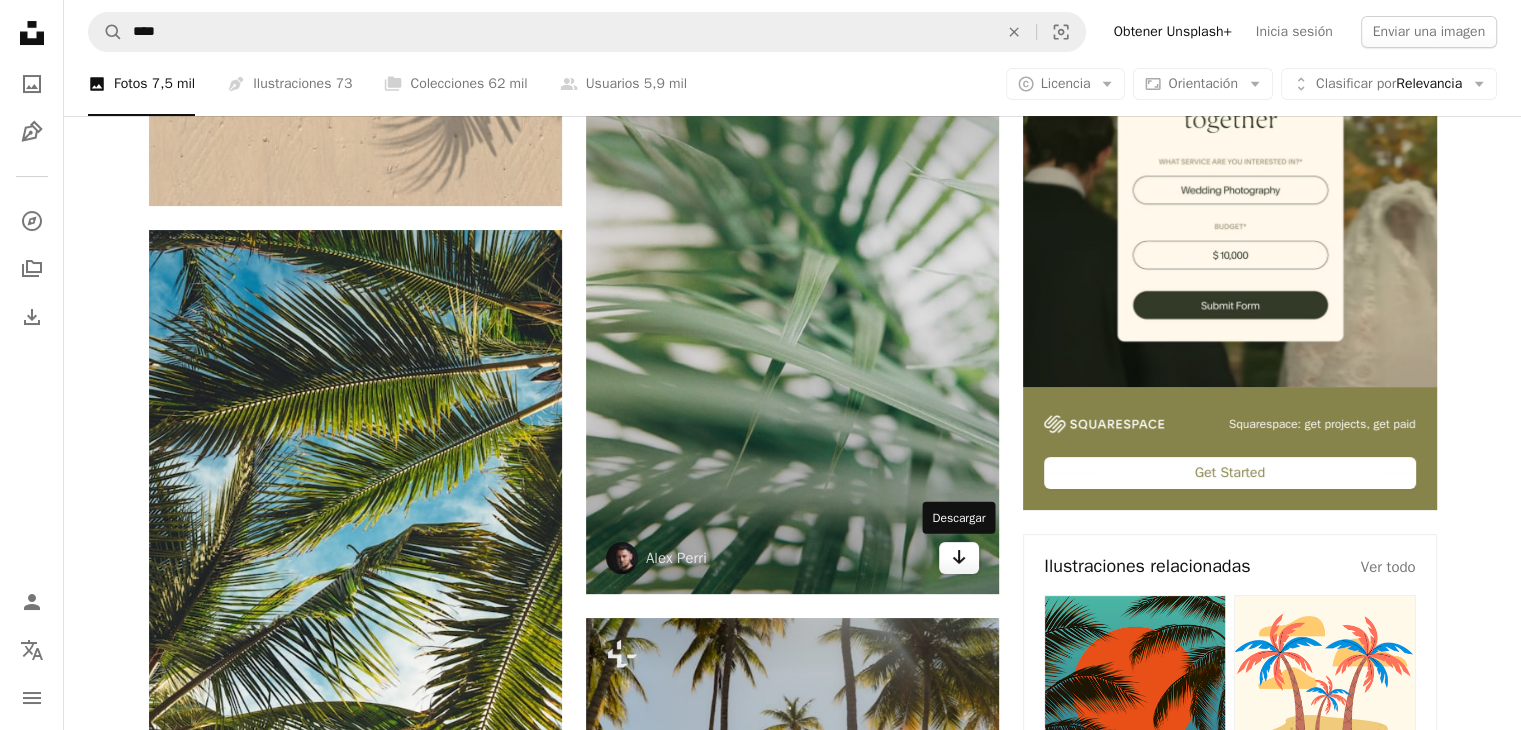 click on "Arrow pointing down" 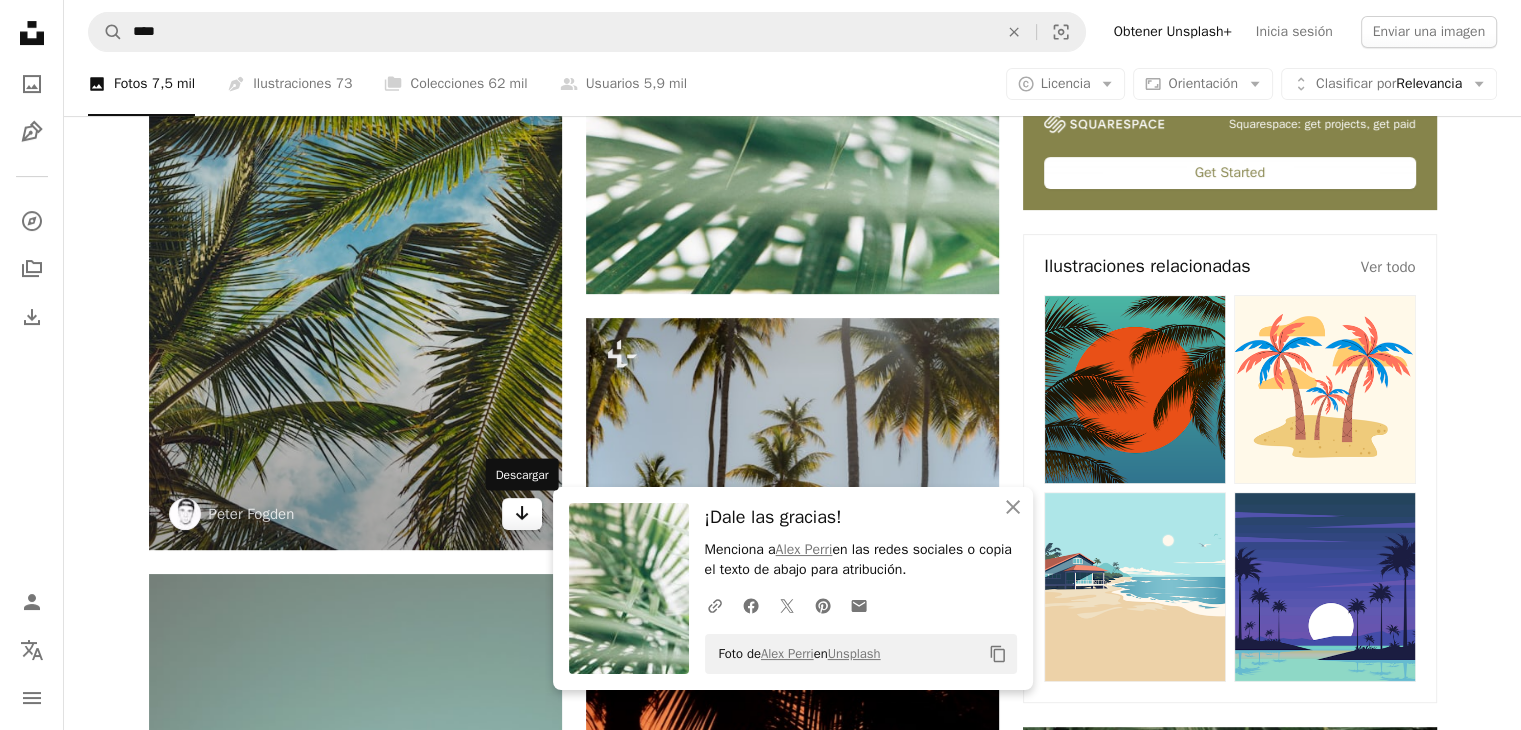 click on "Arrow pointing down" 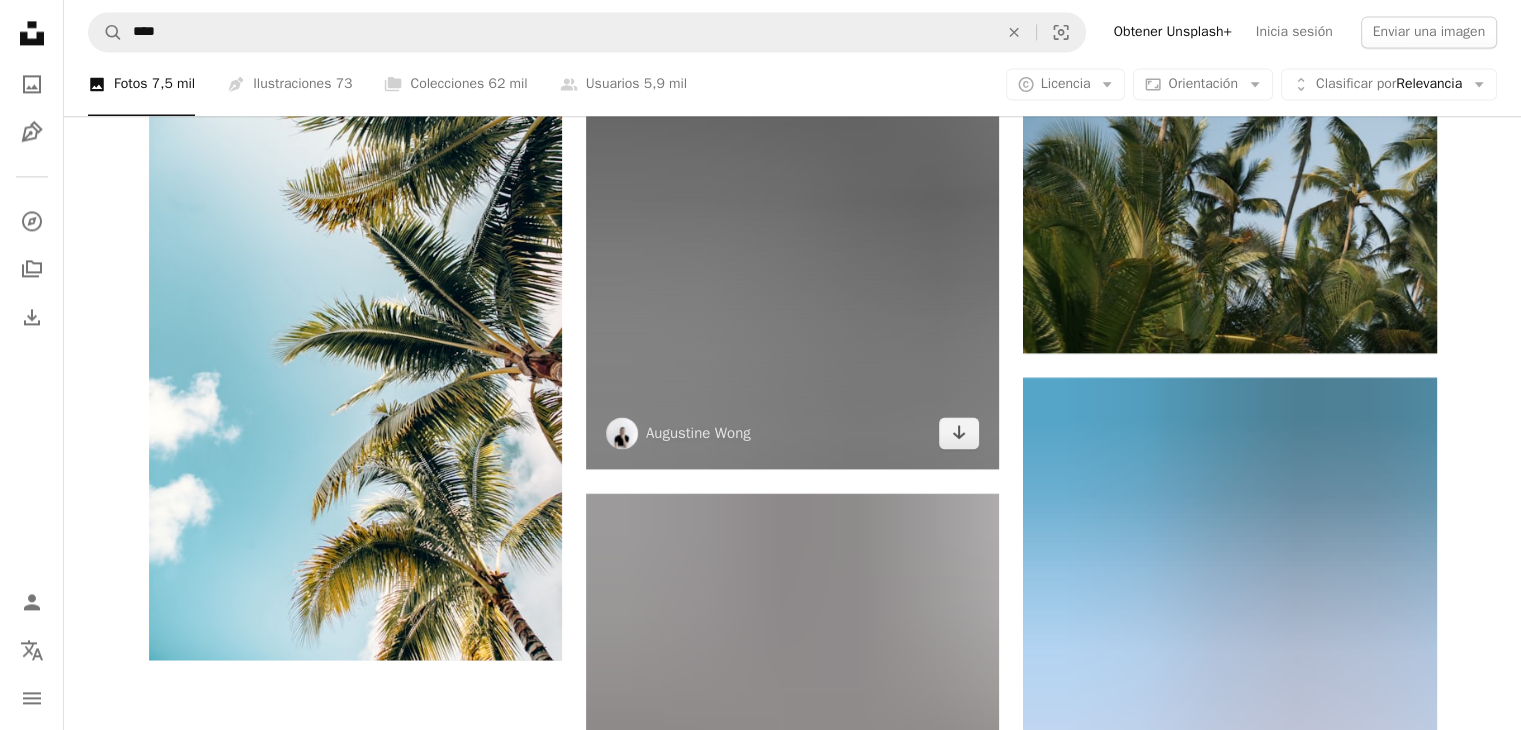 scroll, scrollTop: 3000, scrollLeft: 0, axis: vertical 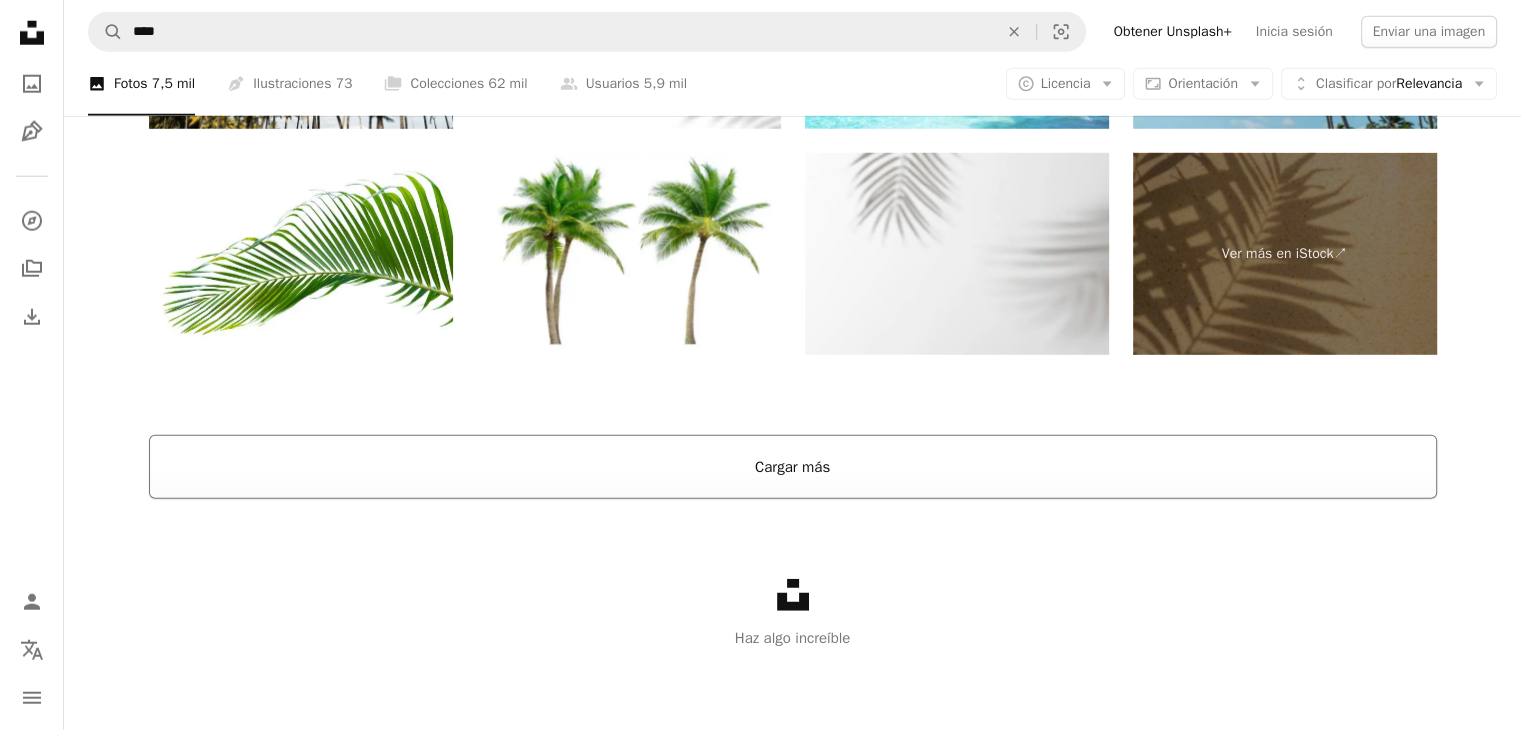 click on "Cargar más" at bounding box center [793, 467] 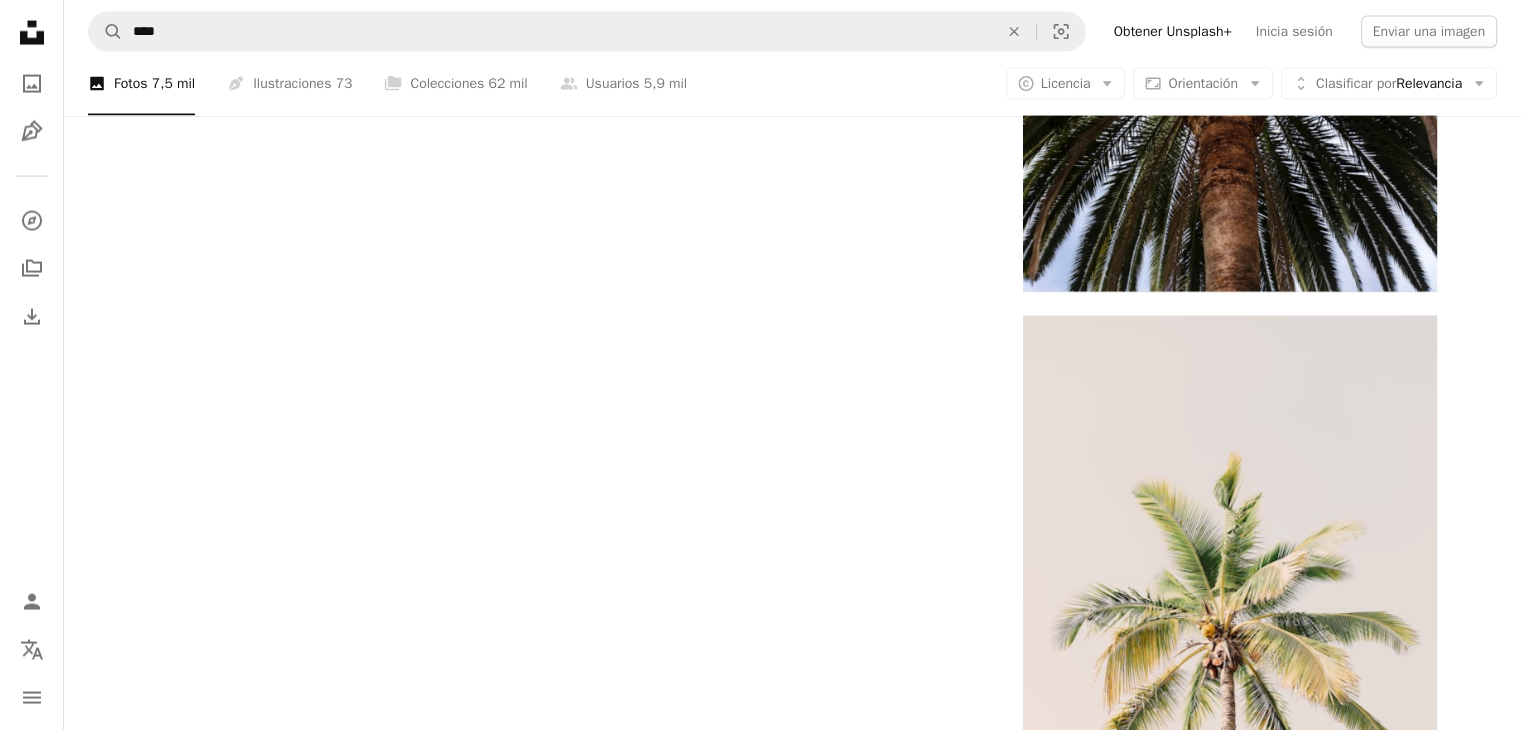 scroll, scrollTop: 3905, scrollLeft: 0, axis: vertical 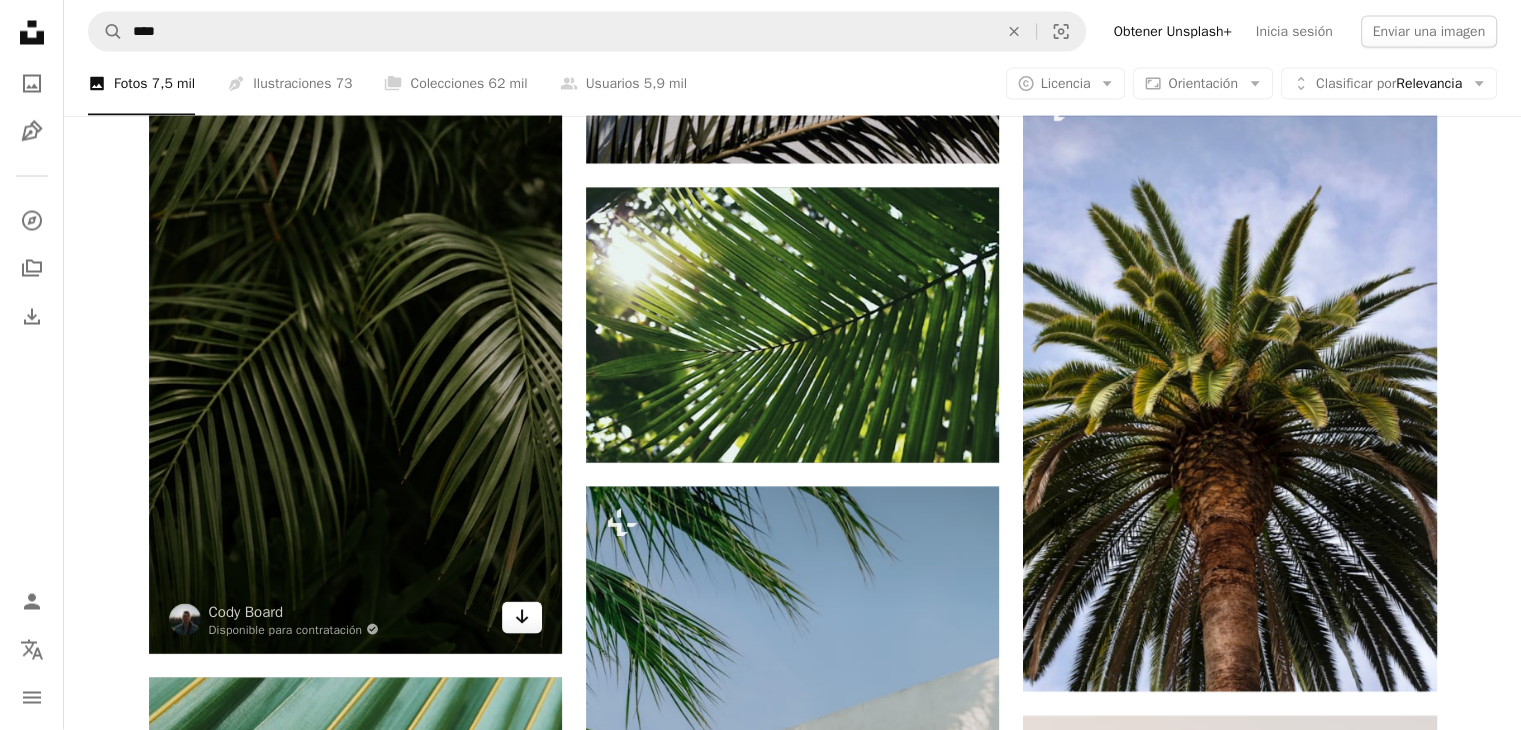 click on "Arrow pointing down" at bounding box center (522, 618) 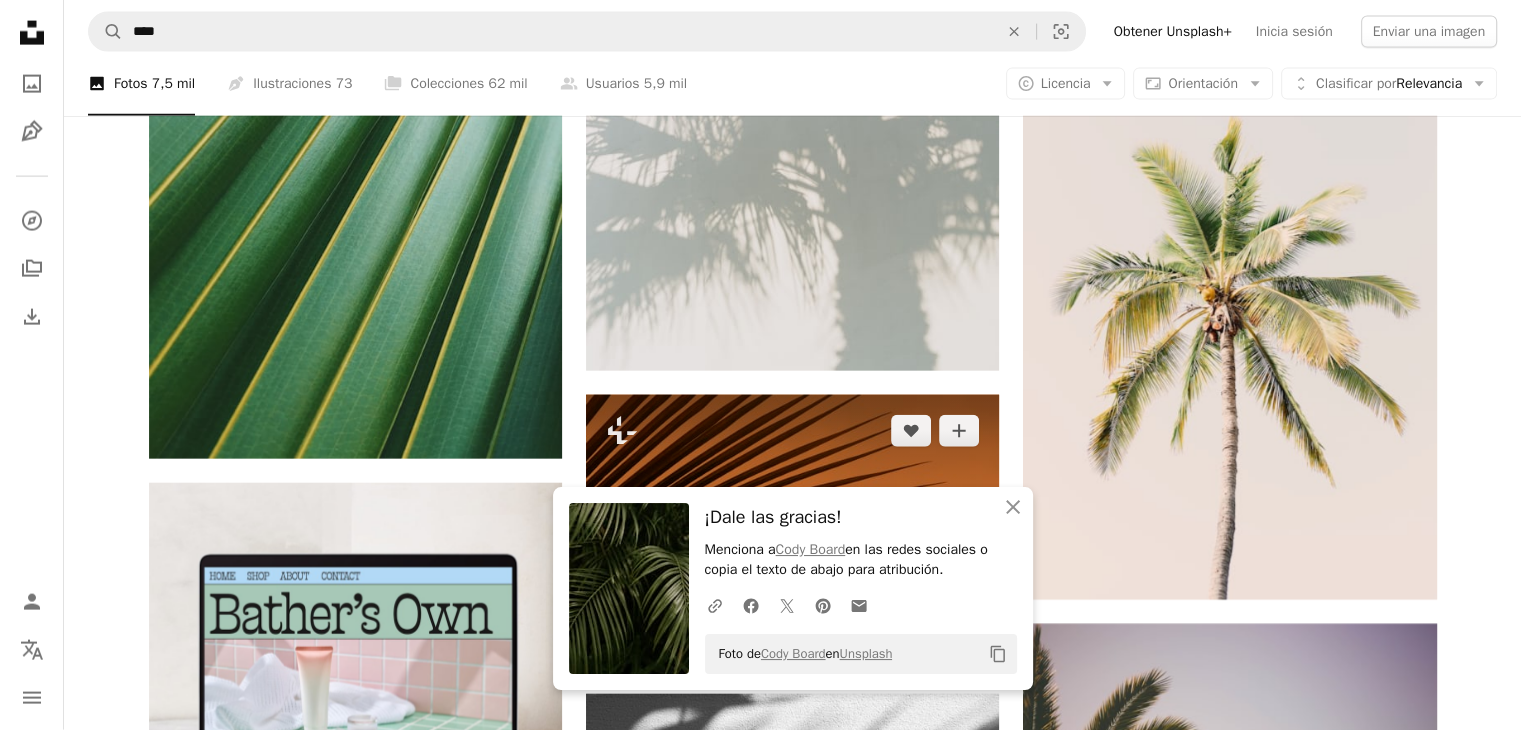 scroll, scrollTop: 4705, scrollLeft: 0, axis: vertical 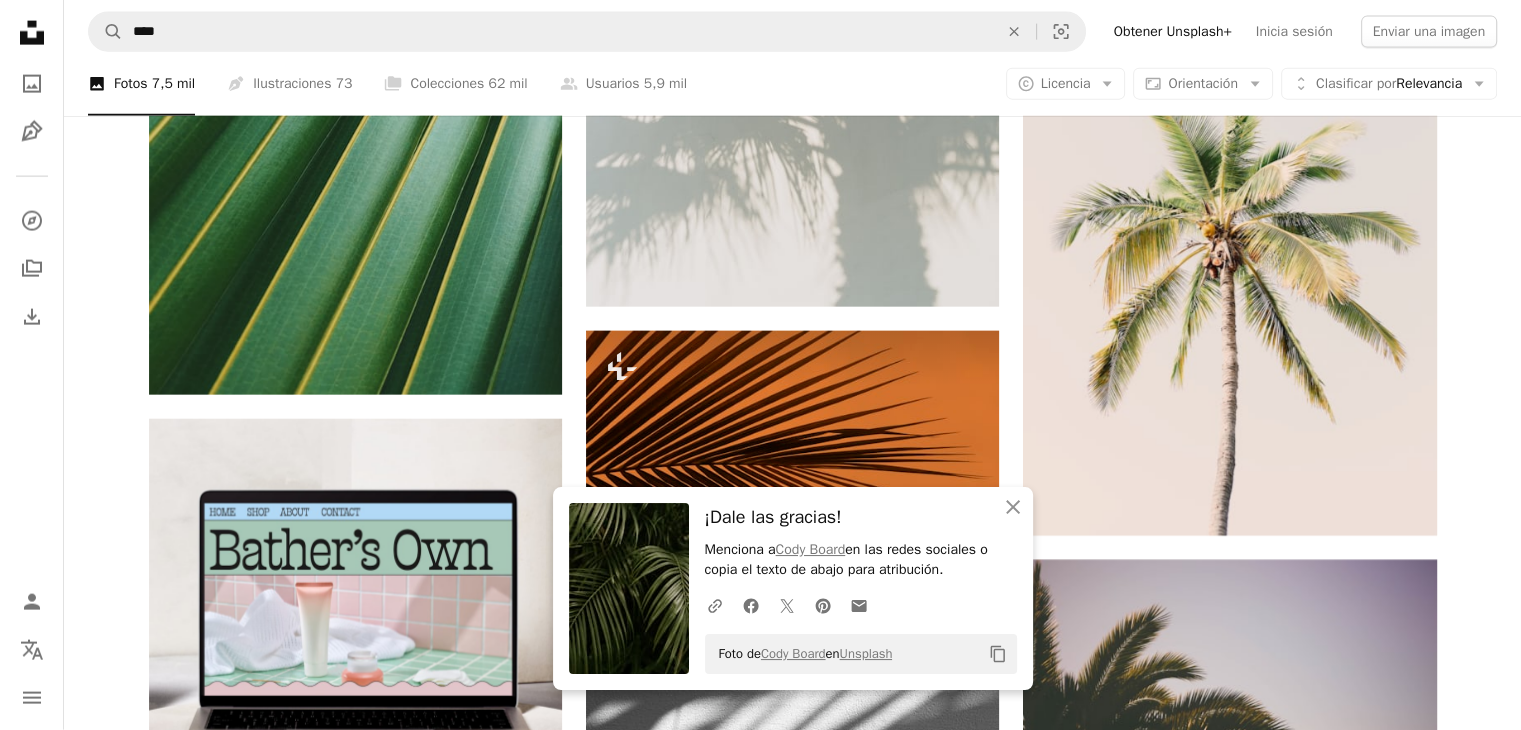 click on "Manage and sell your services Start A Free Trial A heart A plus sign" at bounding box center [792, -538] 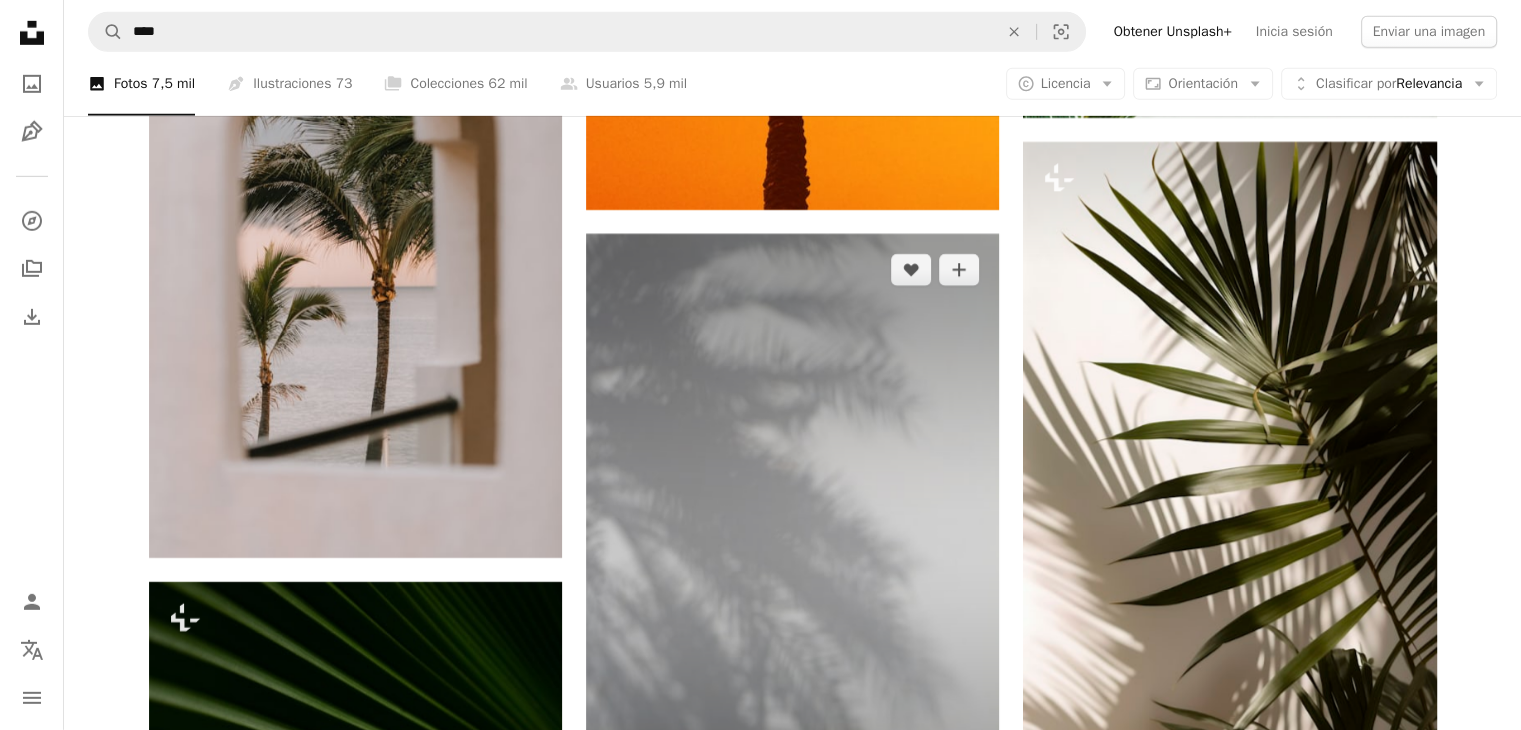 scroll, scrollTop: 6405, scrollLeft: 0, axis: vertical 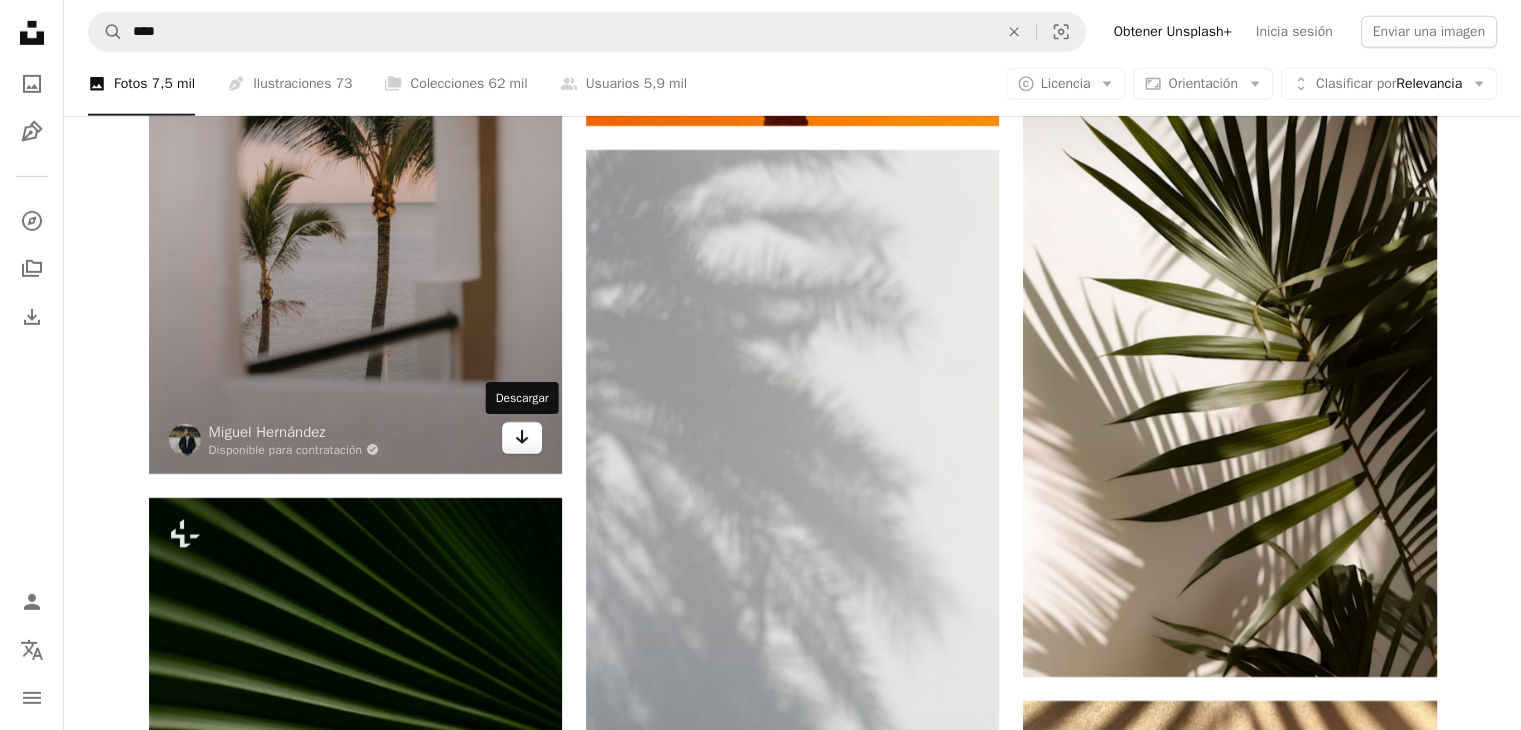 click on "Arrow pointing down" at bounding box center (522, 438) 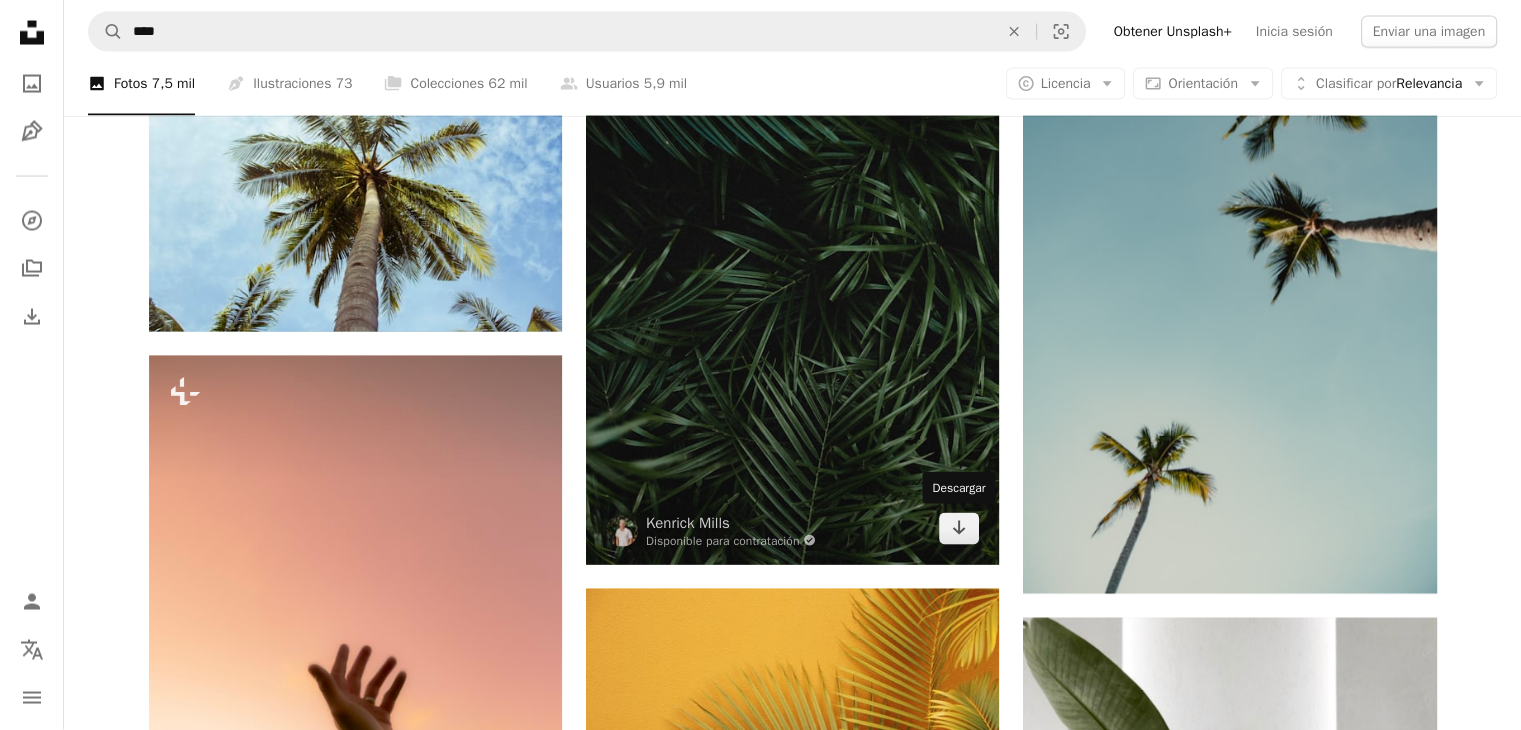 scroll, scrollTop: 11305, scrollLeft: 0, axis: vertical 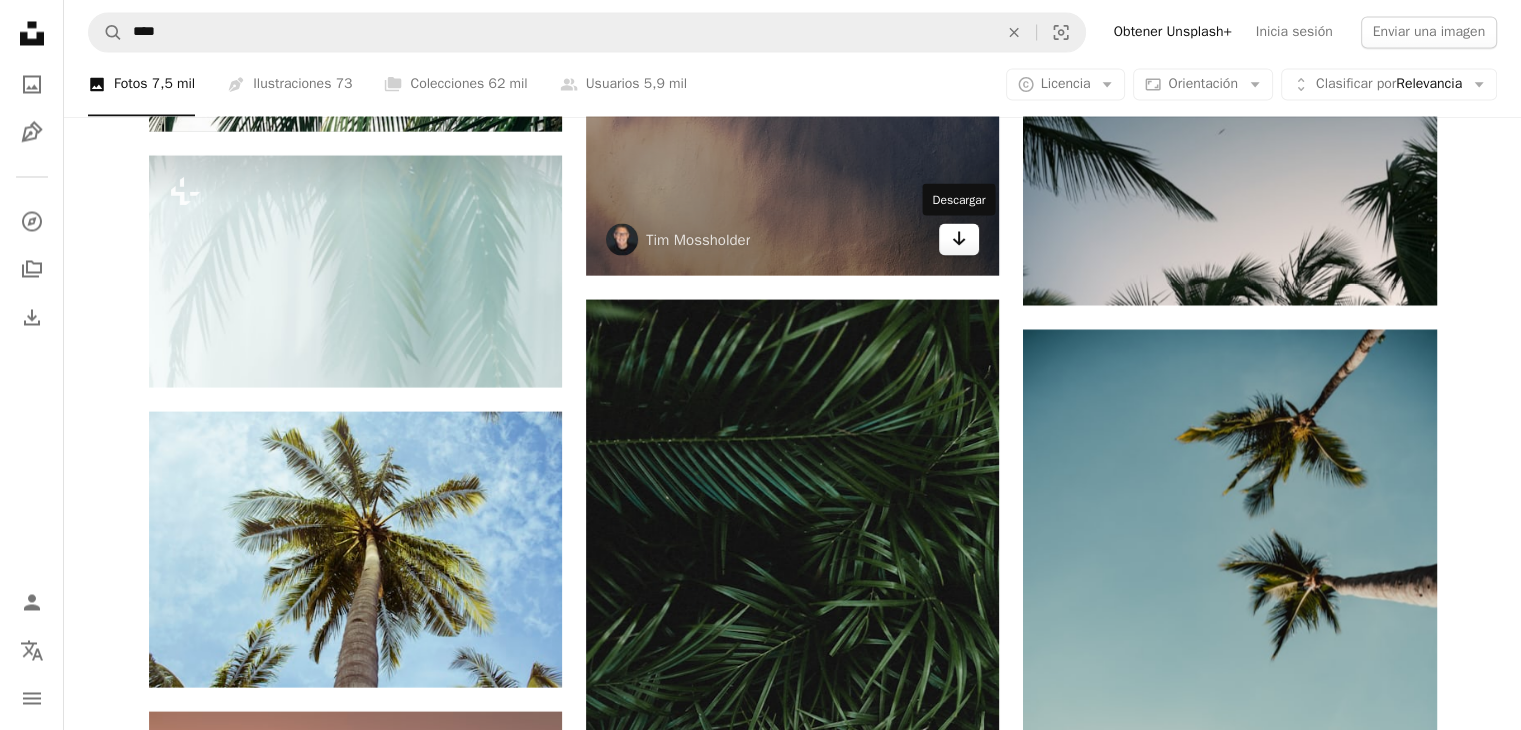 click on "Arrow pointing down" 